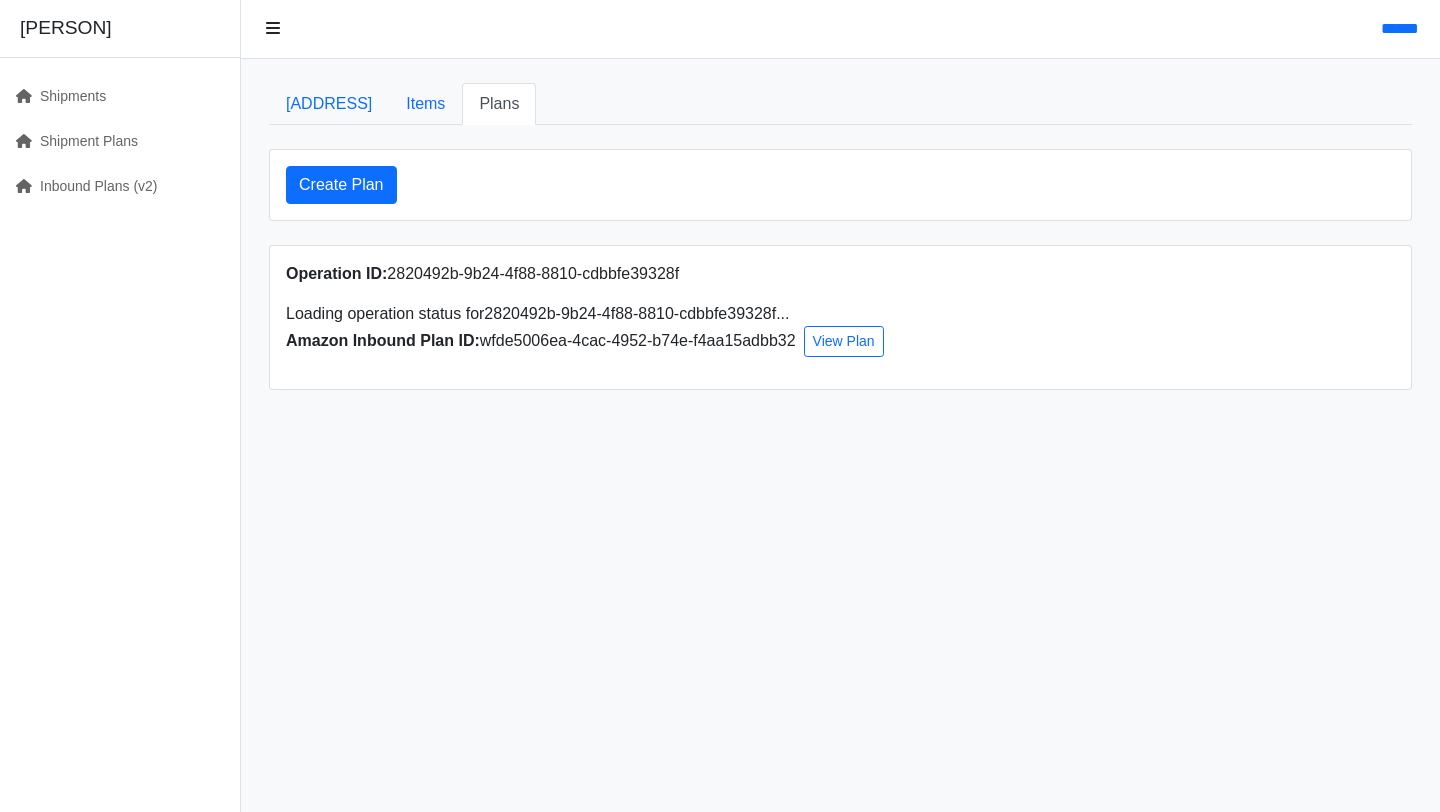scroll, scrollTop: 0, scrollLeft: 0, axis: both 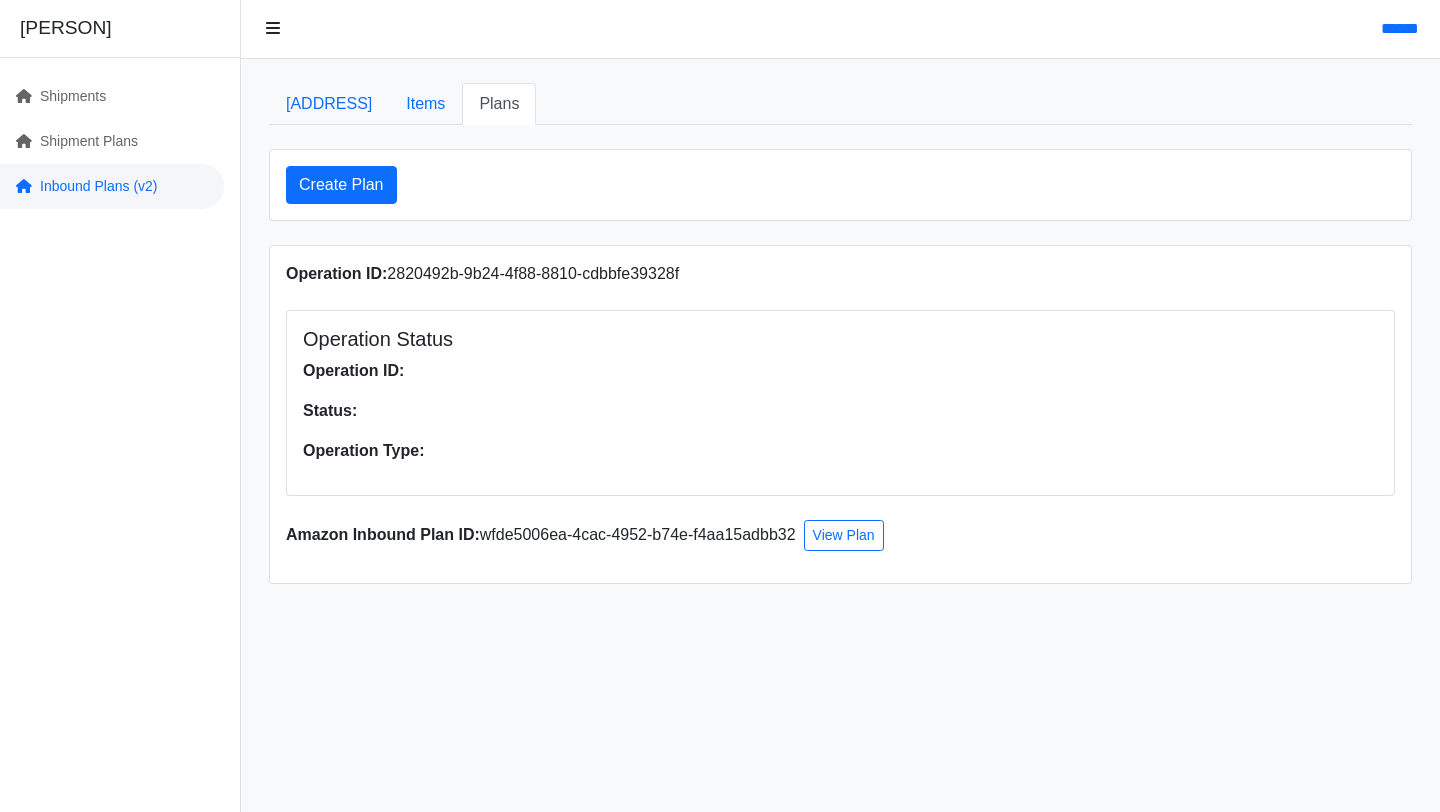 click on "Inbound Plans (v2)" at bounding box center [112, 186] 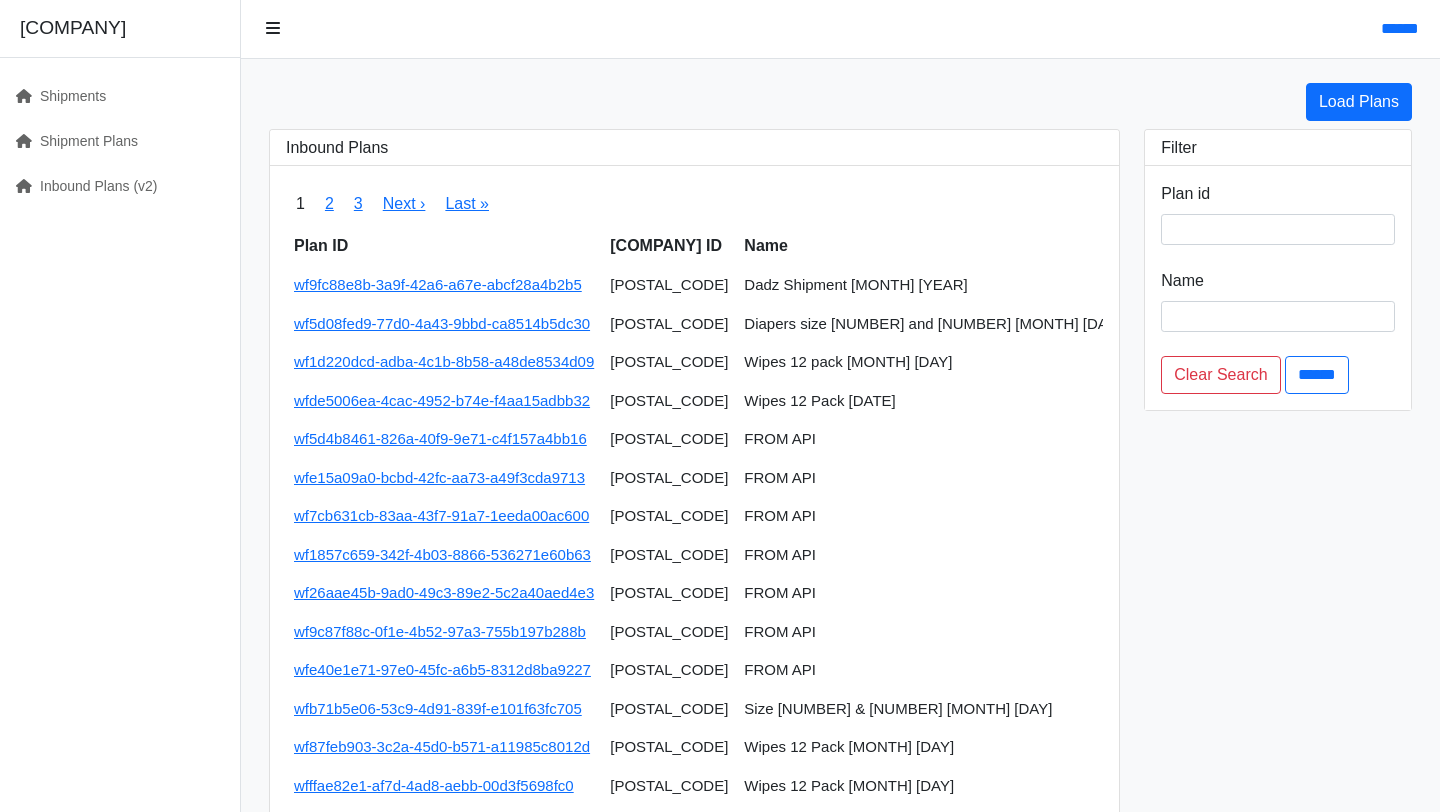 scroll, scrollTop: 0, scrollLeft: 0, axis: both 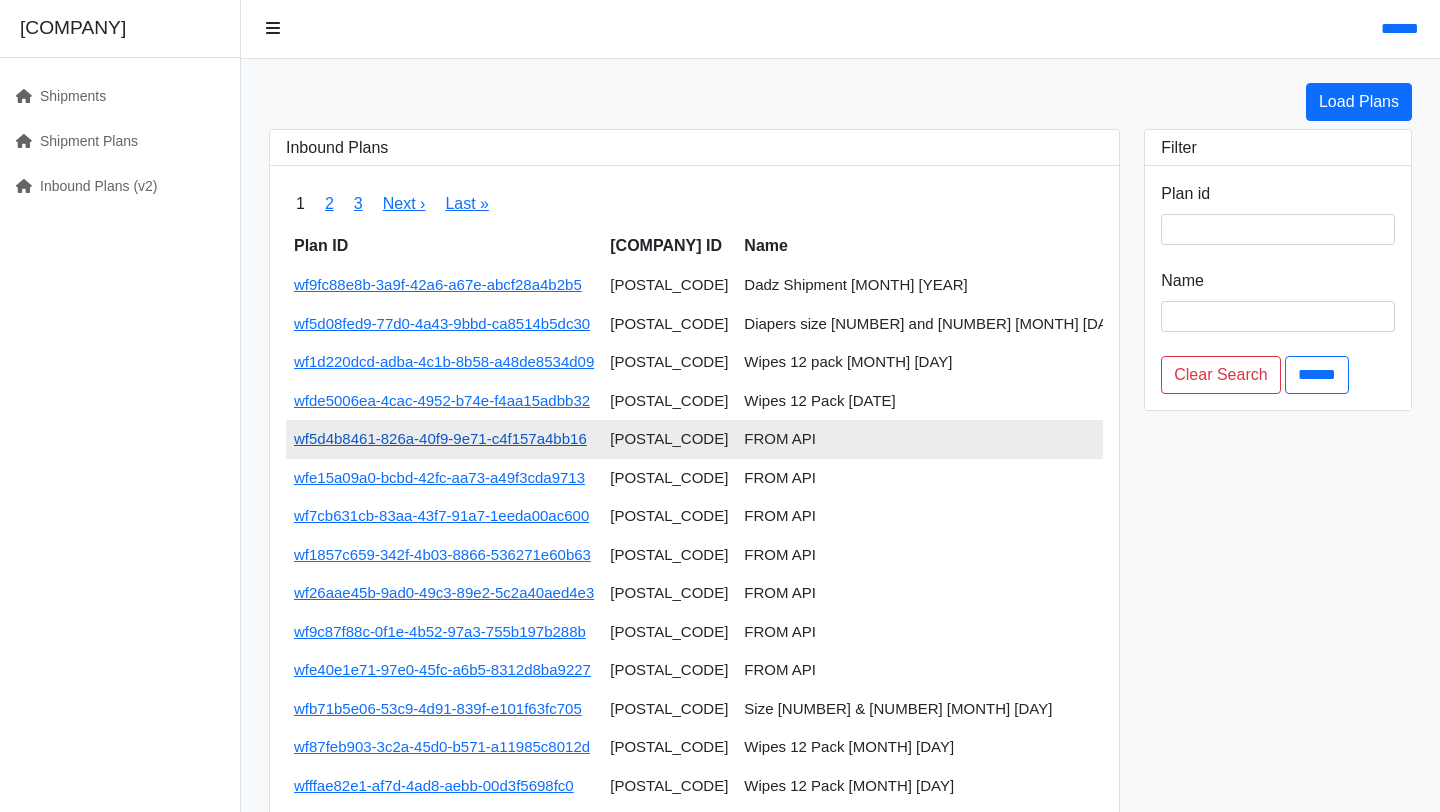 click on "wf5d4b8461-826a-40f9-9e71-c4f157a4bb16" at bounding box center (440, 438) 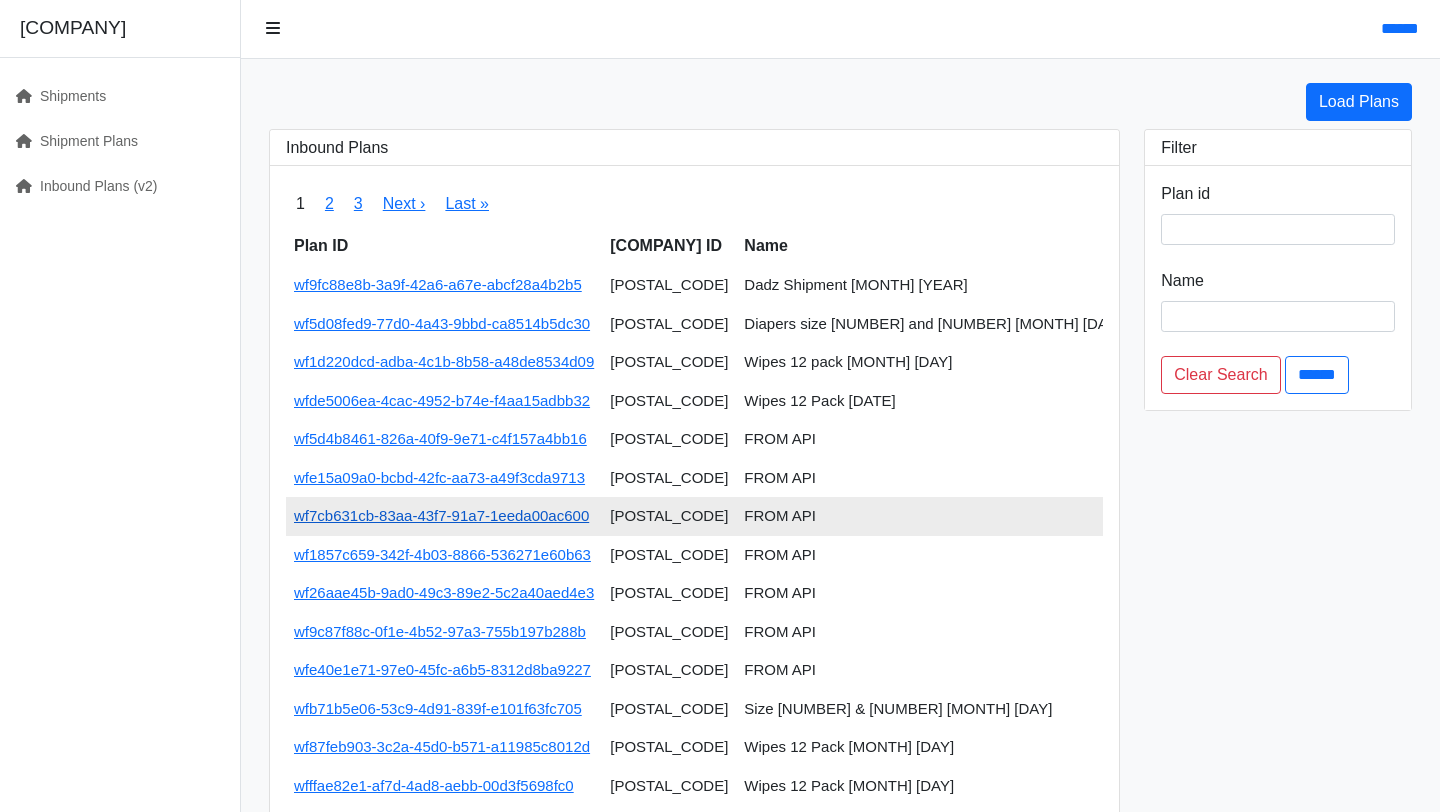 click on "wf7cb631cb-83aa-43f7-91a7-1eeda00ac600" at bounding box center [441, 515] 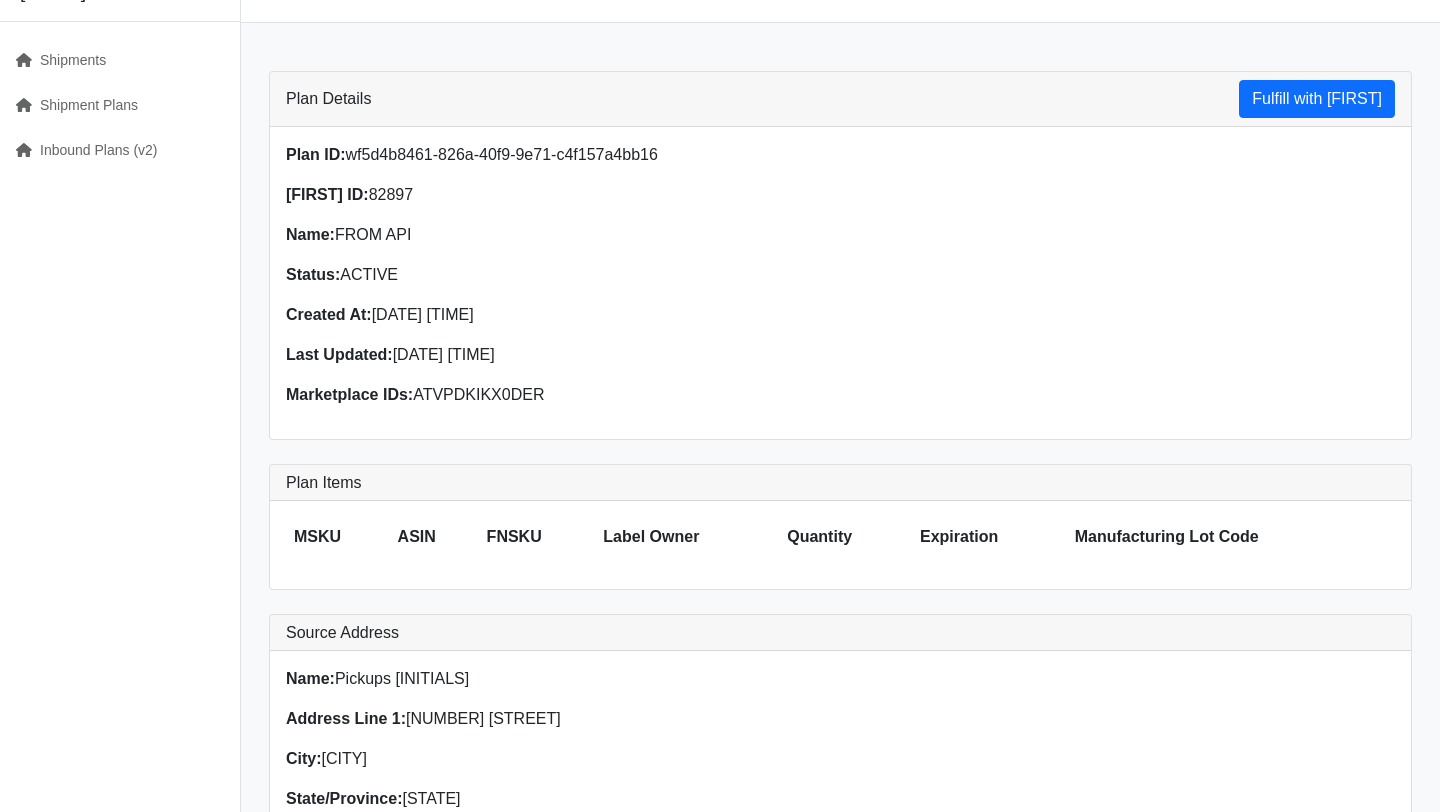 scroll, scrollTop: 0, scrollLeft: 0, axis: both 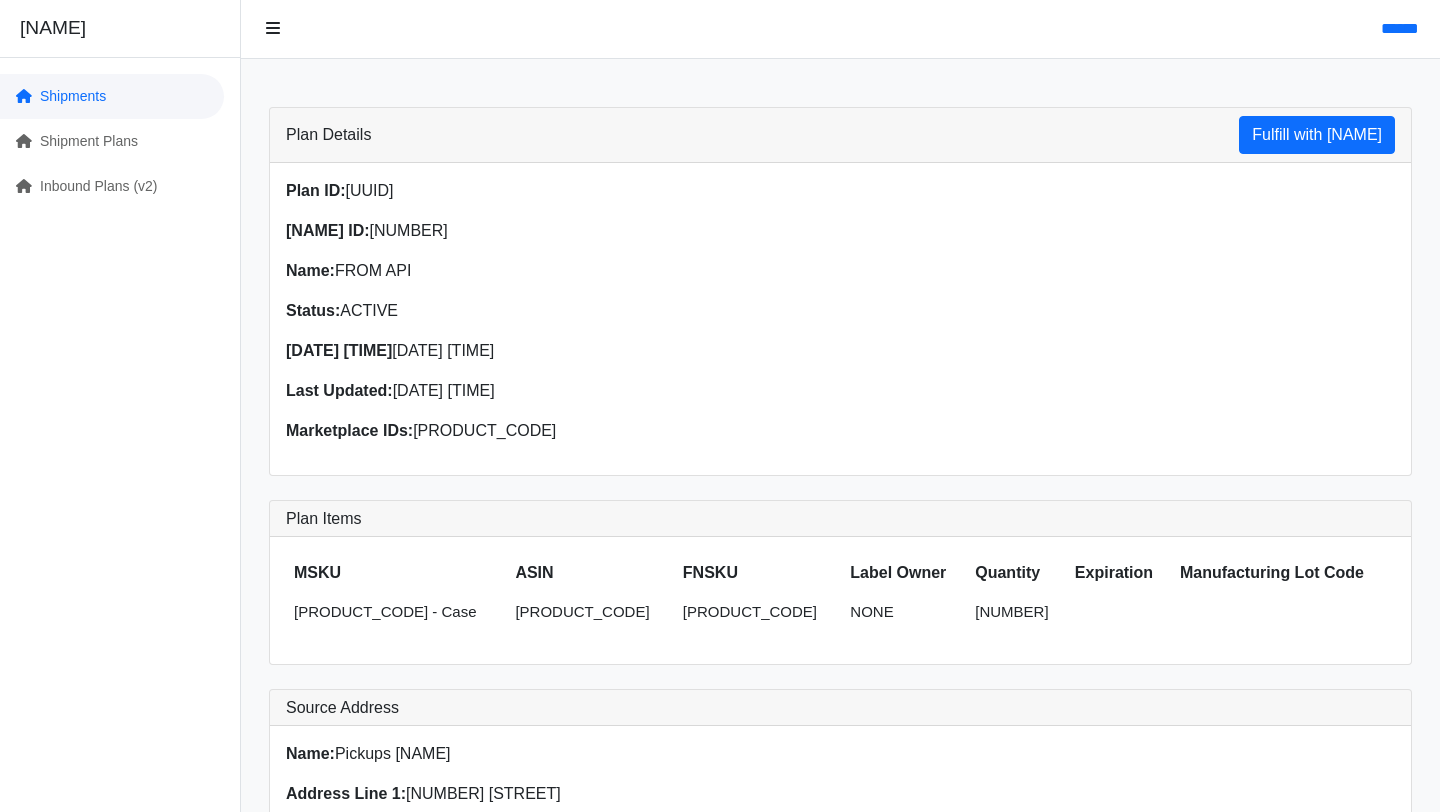 click on "Shipments" at bounding box center (112, 96) 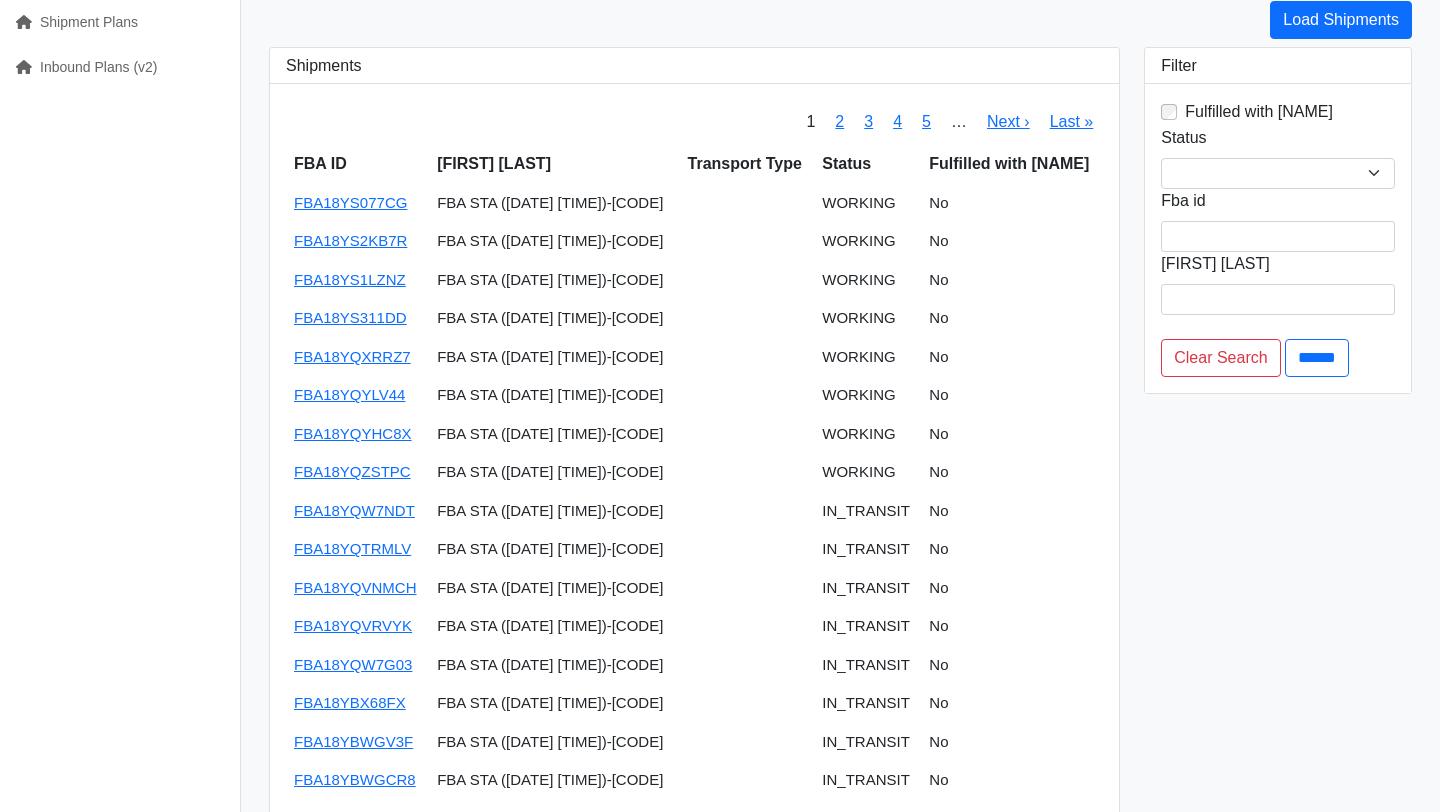 scroll, scrollTop: 0, scrollLeft: 0, axis: both 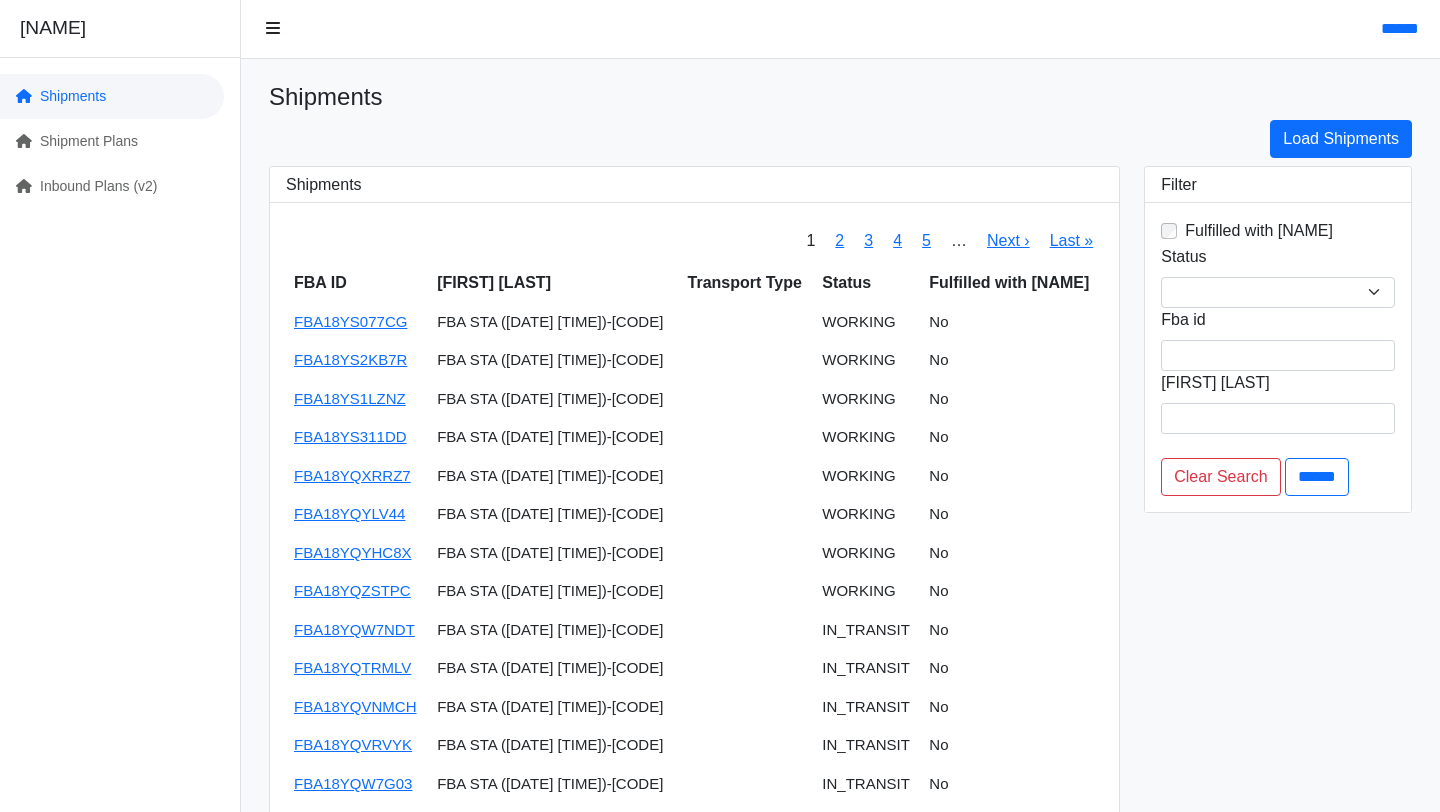 click on "Shipments" at bounding box center (112, 96) 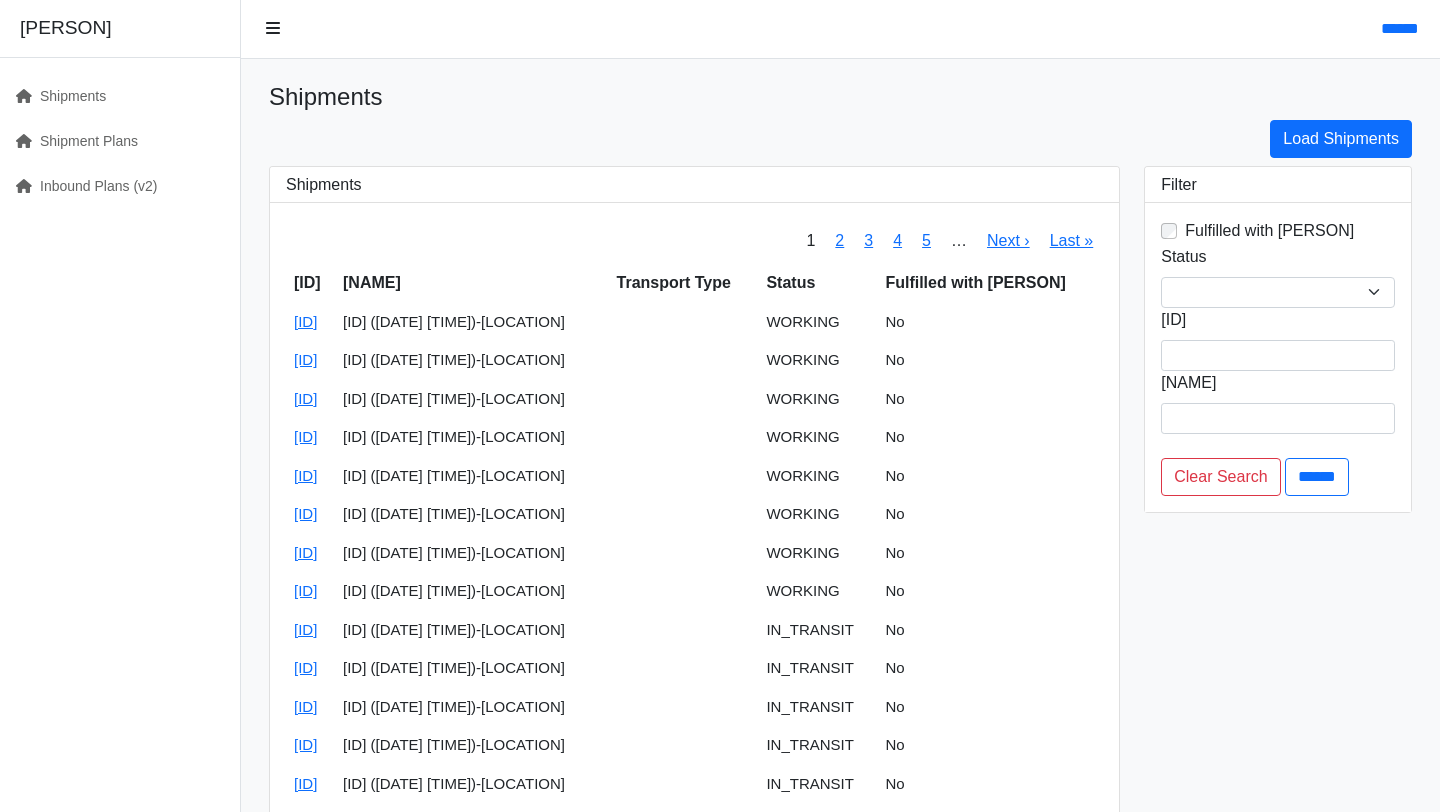 scroll, scrollTop: 0, scrollLeft: 0, axis: both 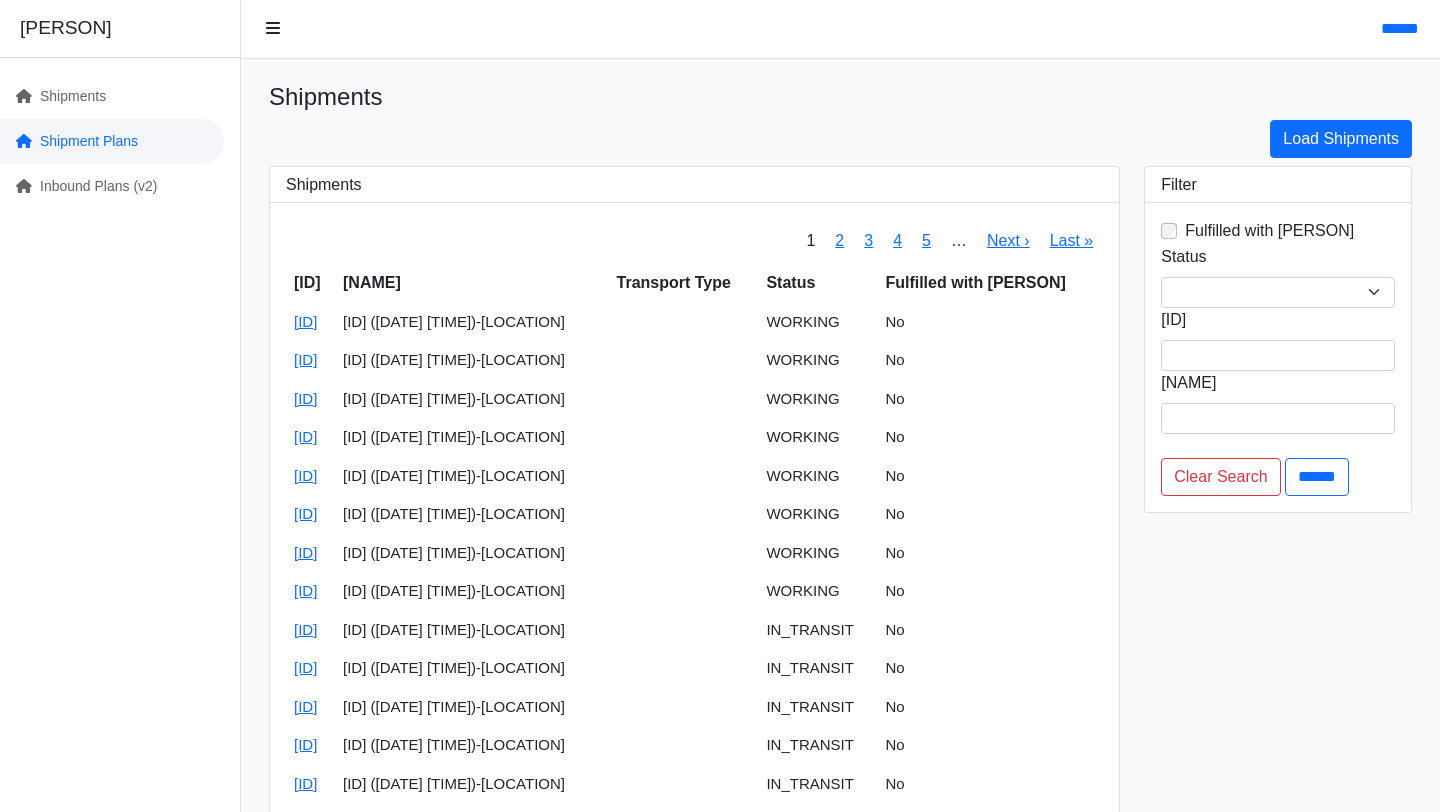 click on "Shipment Plans" at bounding box center (112, 141) 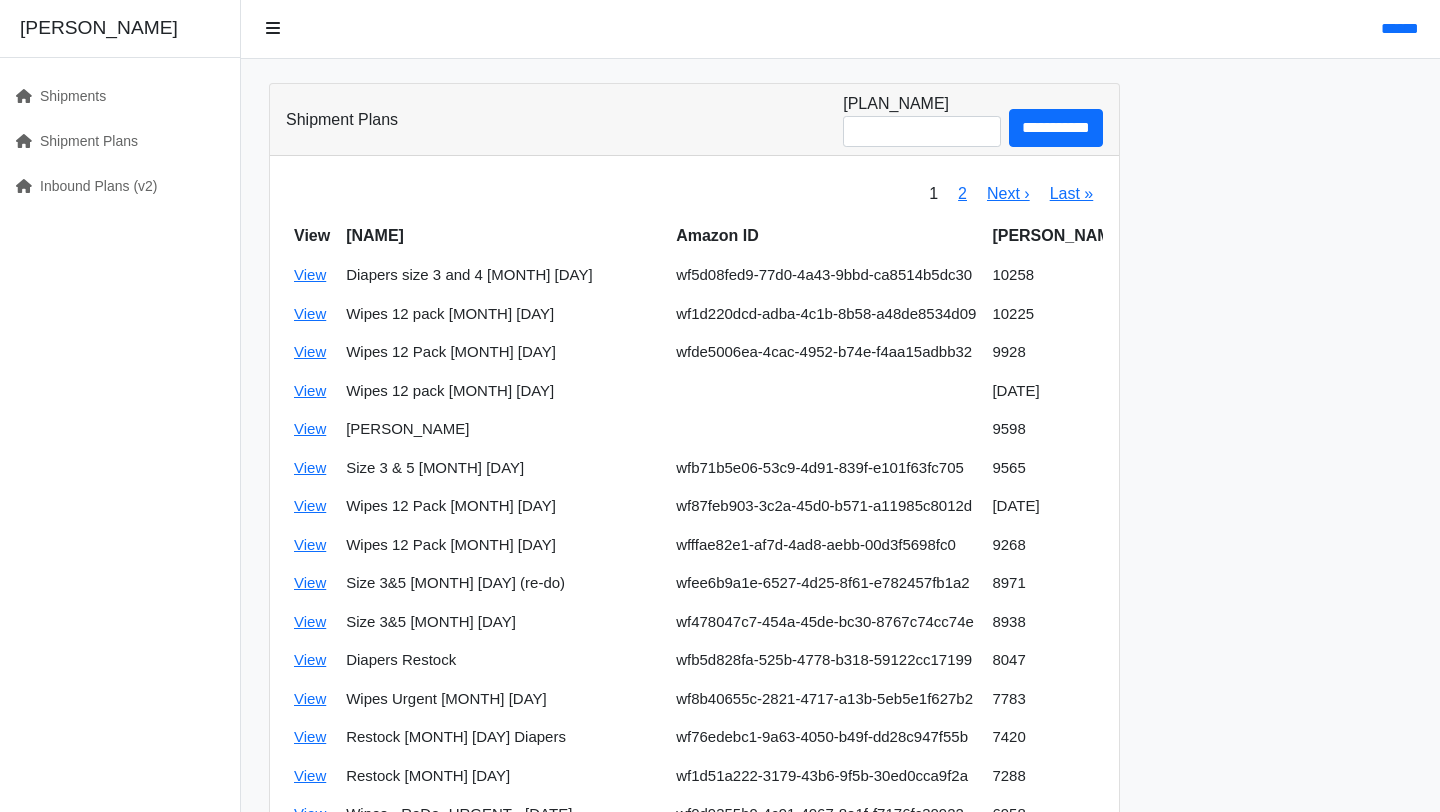 scroll, scrollTop: 0, scrollLeft: 0, axis: both 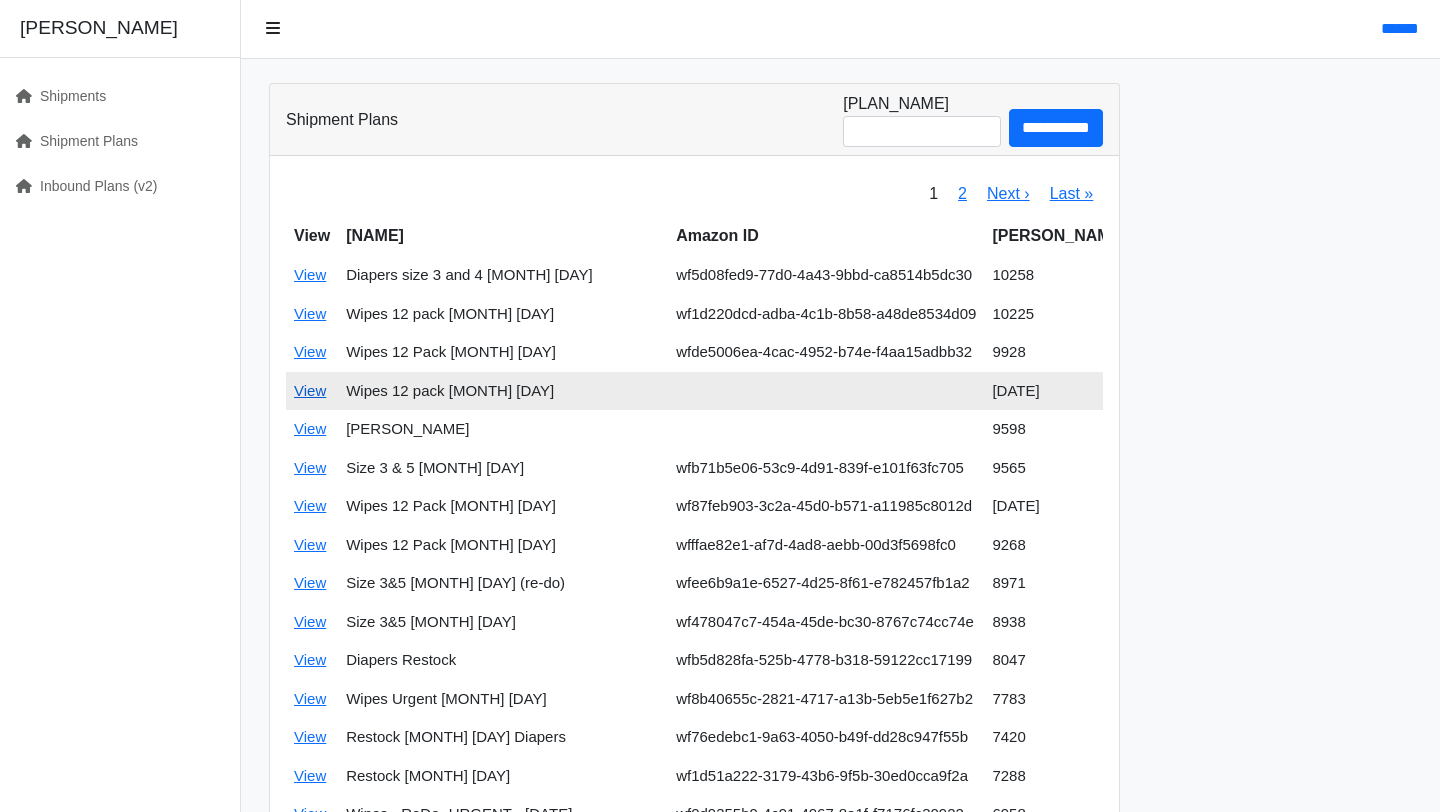click on "View" at bounding box center (310, 390) 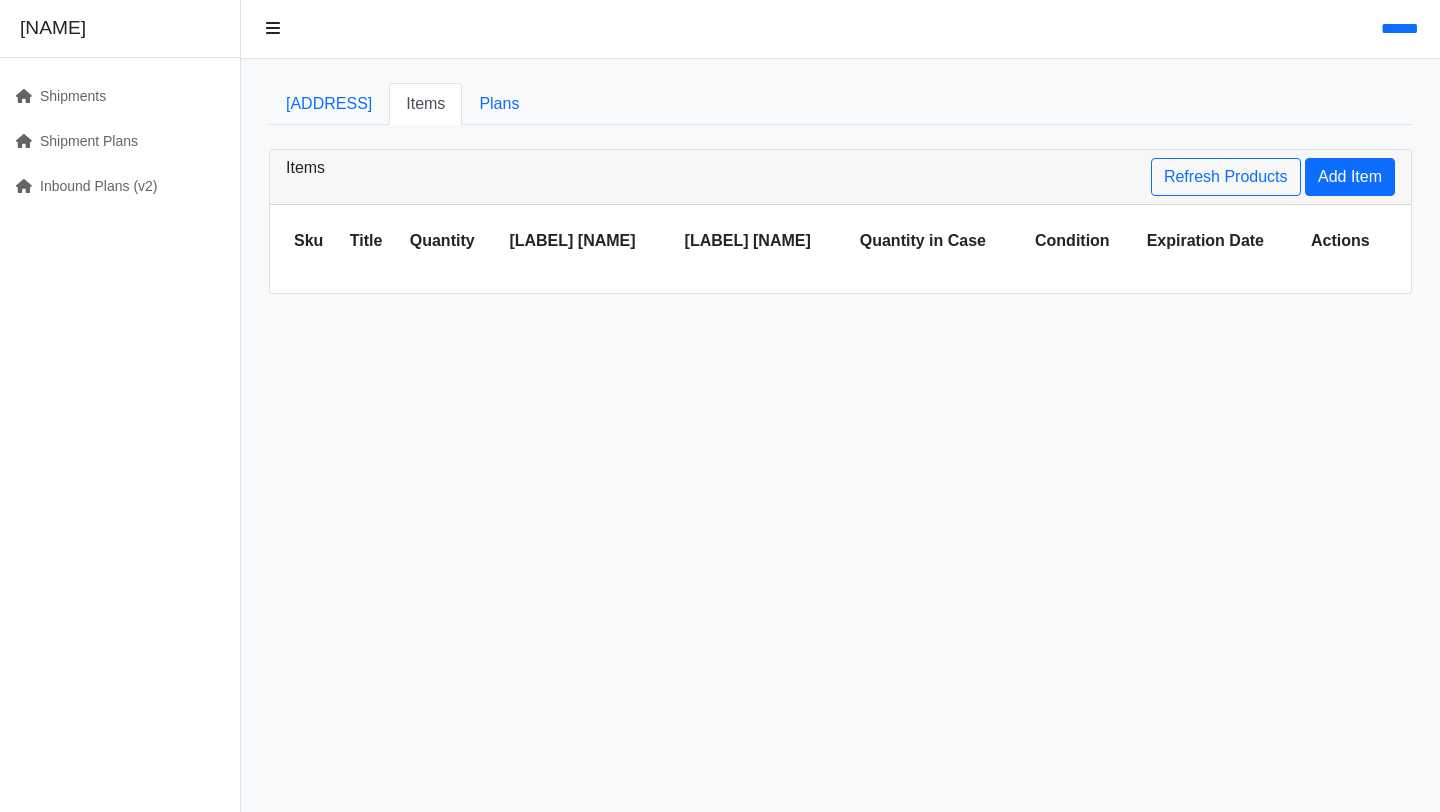 scroll, scrollTop: 0, scrollLeft: 0, axis: both 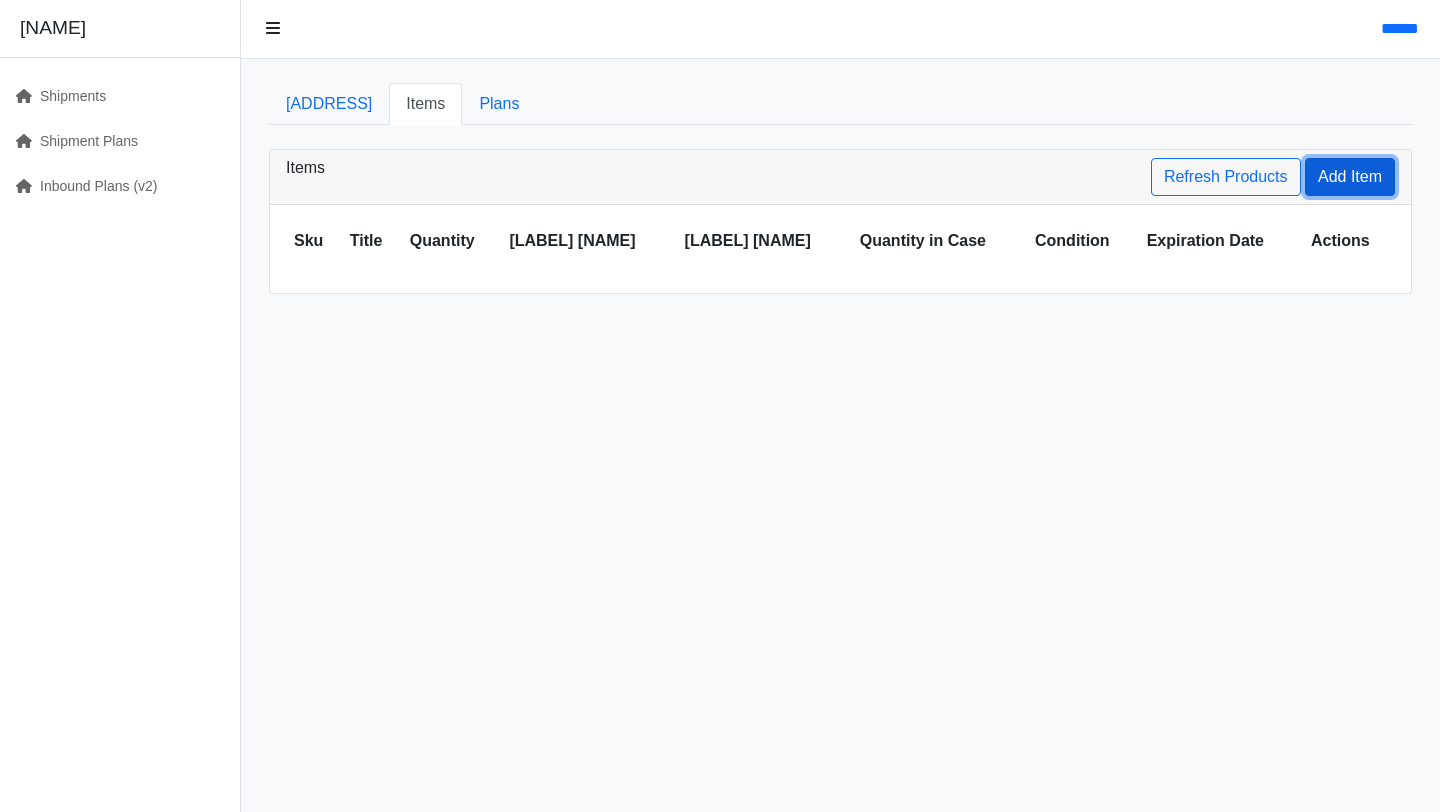 click on "Add Item" at bounding box center [1350, 177] 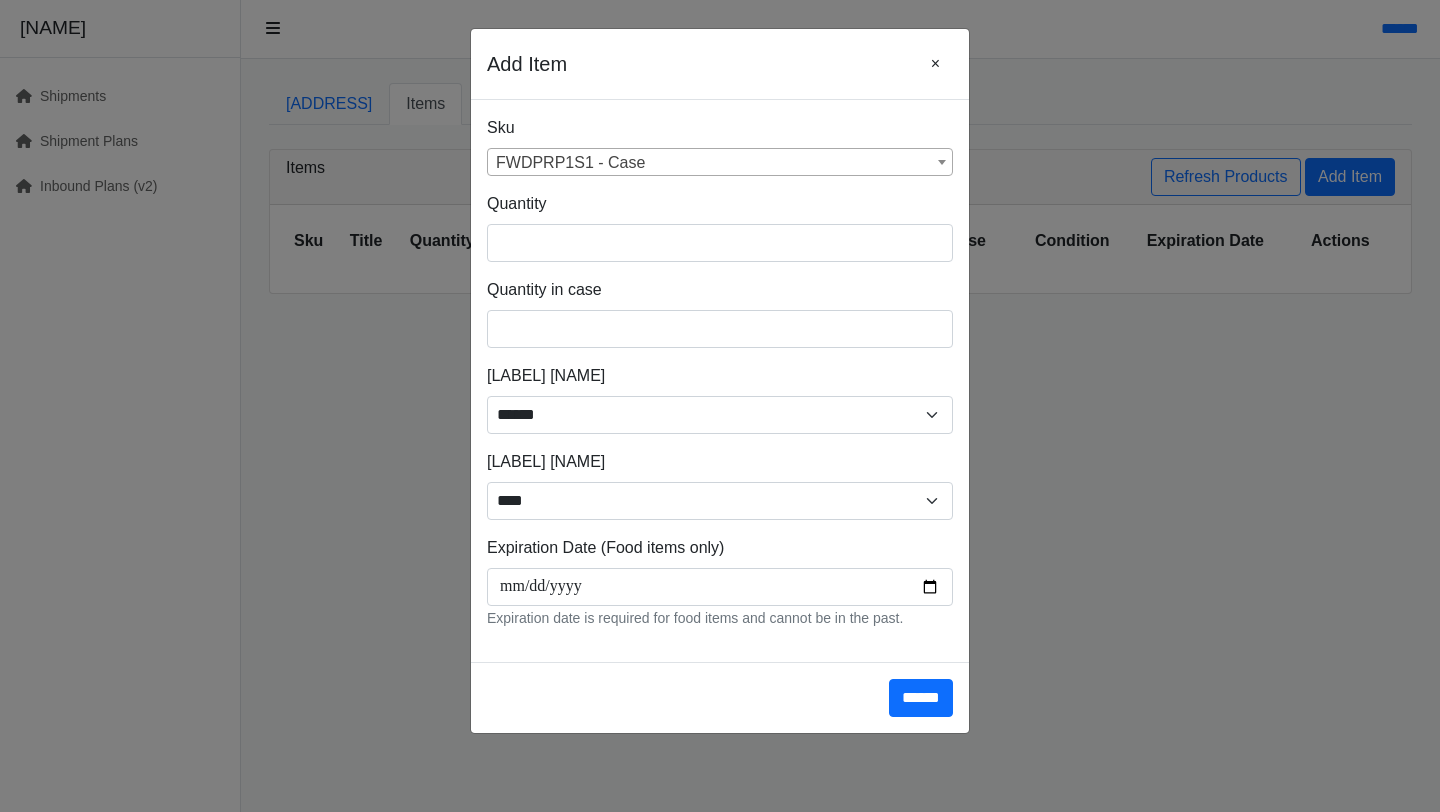click on "FWDPRP1S1 - Case" at bounding box center [720, 163] 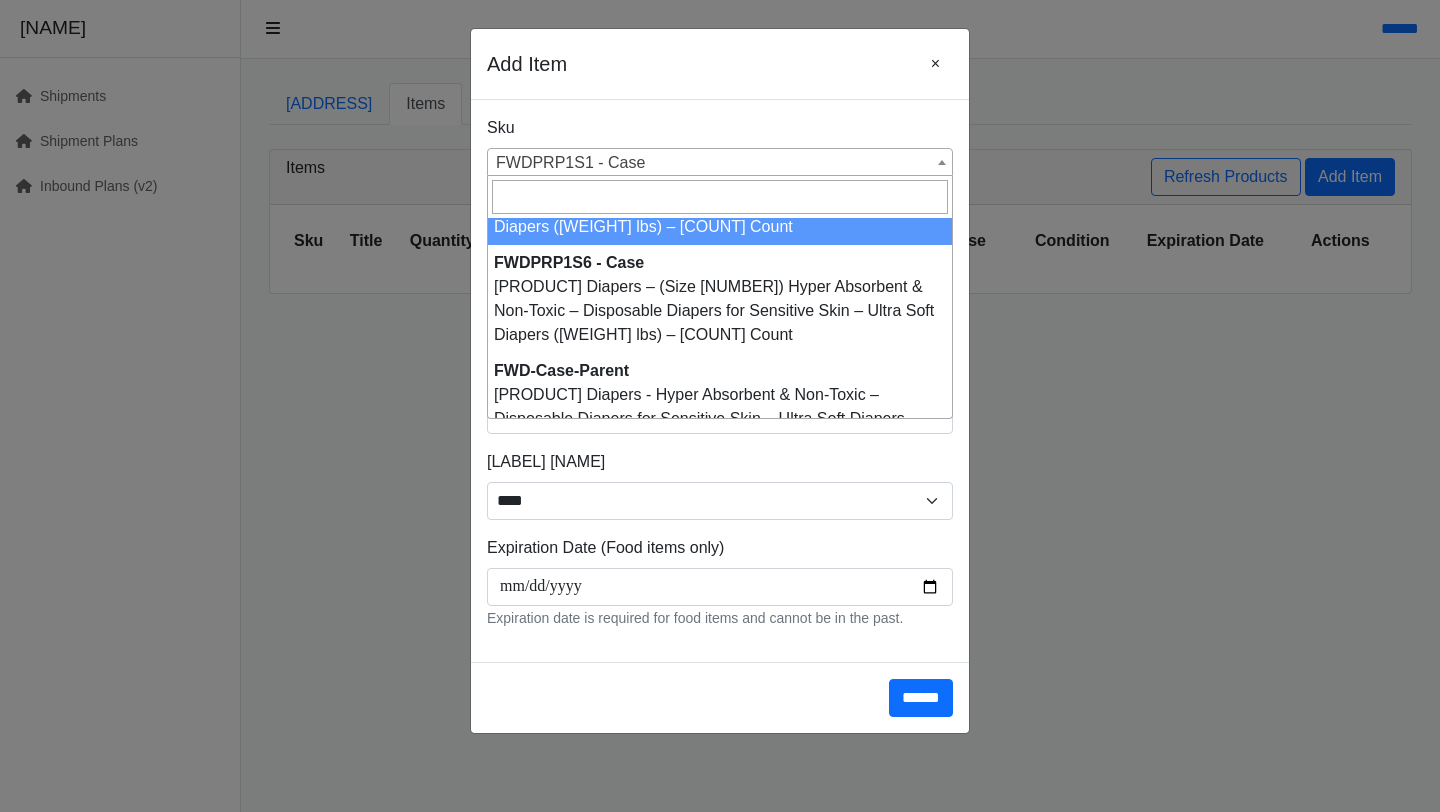 scroll, scrollTop: 406, scrollLeft: 0, axis: vertical 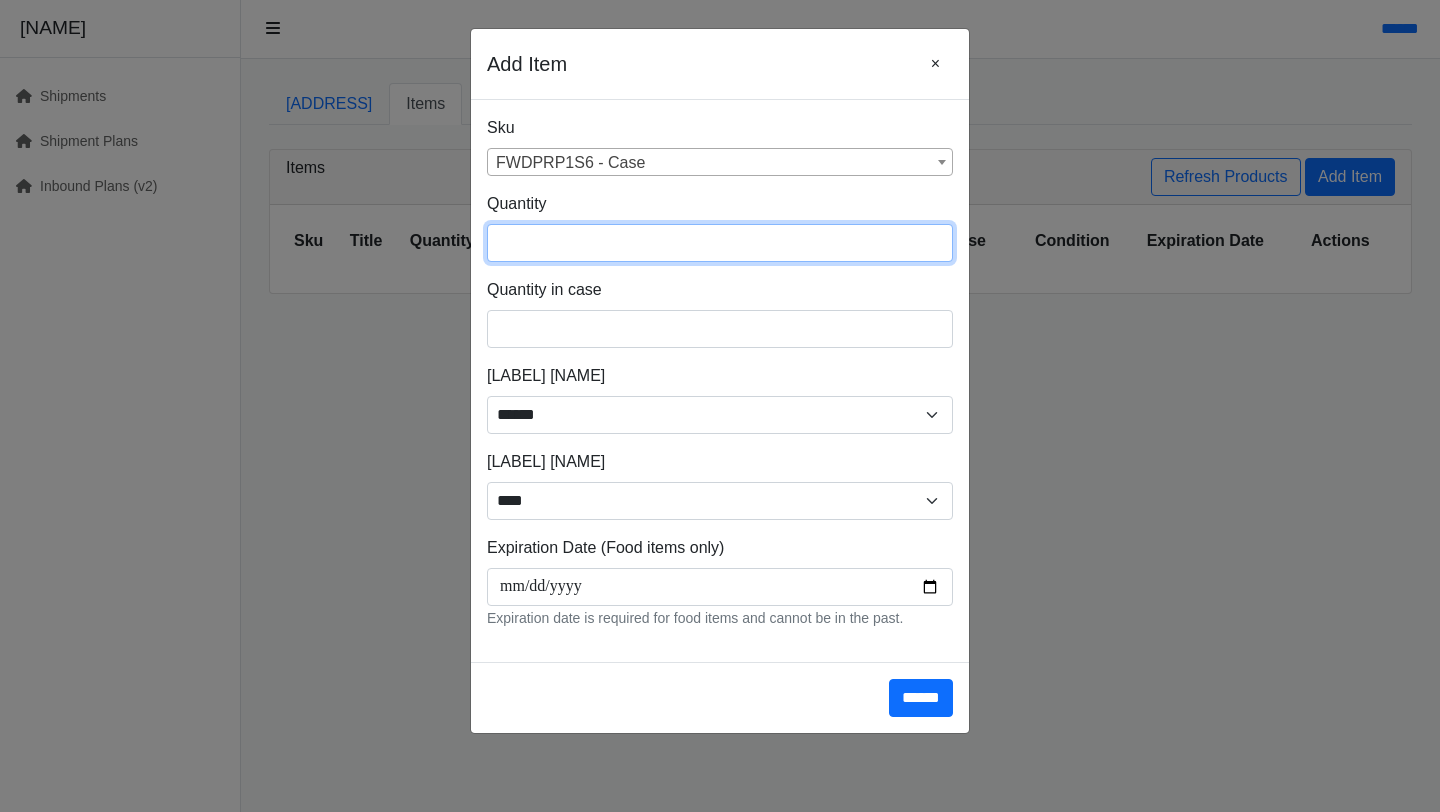 click at bounding box center [720, 243] 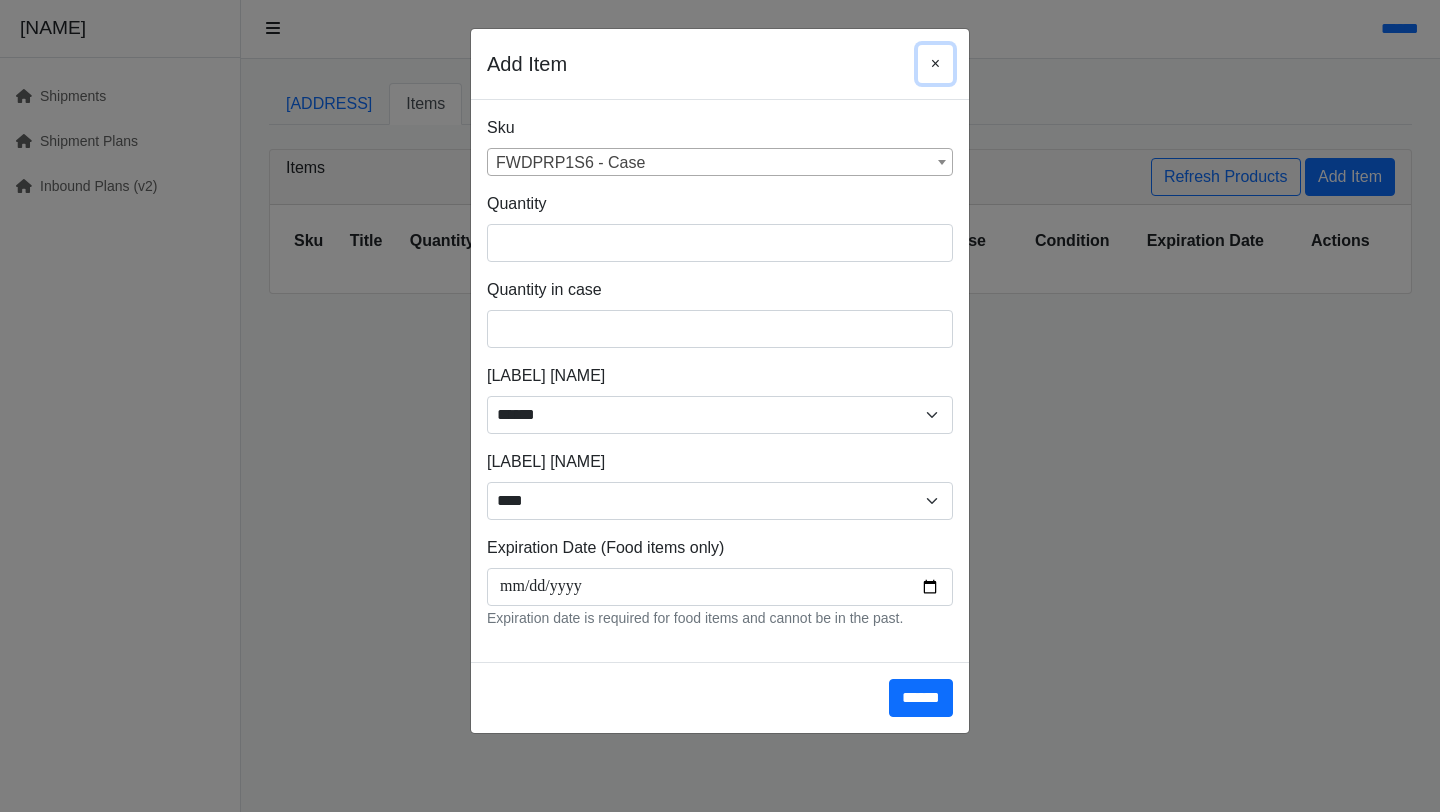 click on "×" at bounding box center [935, 63] 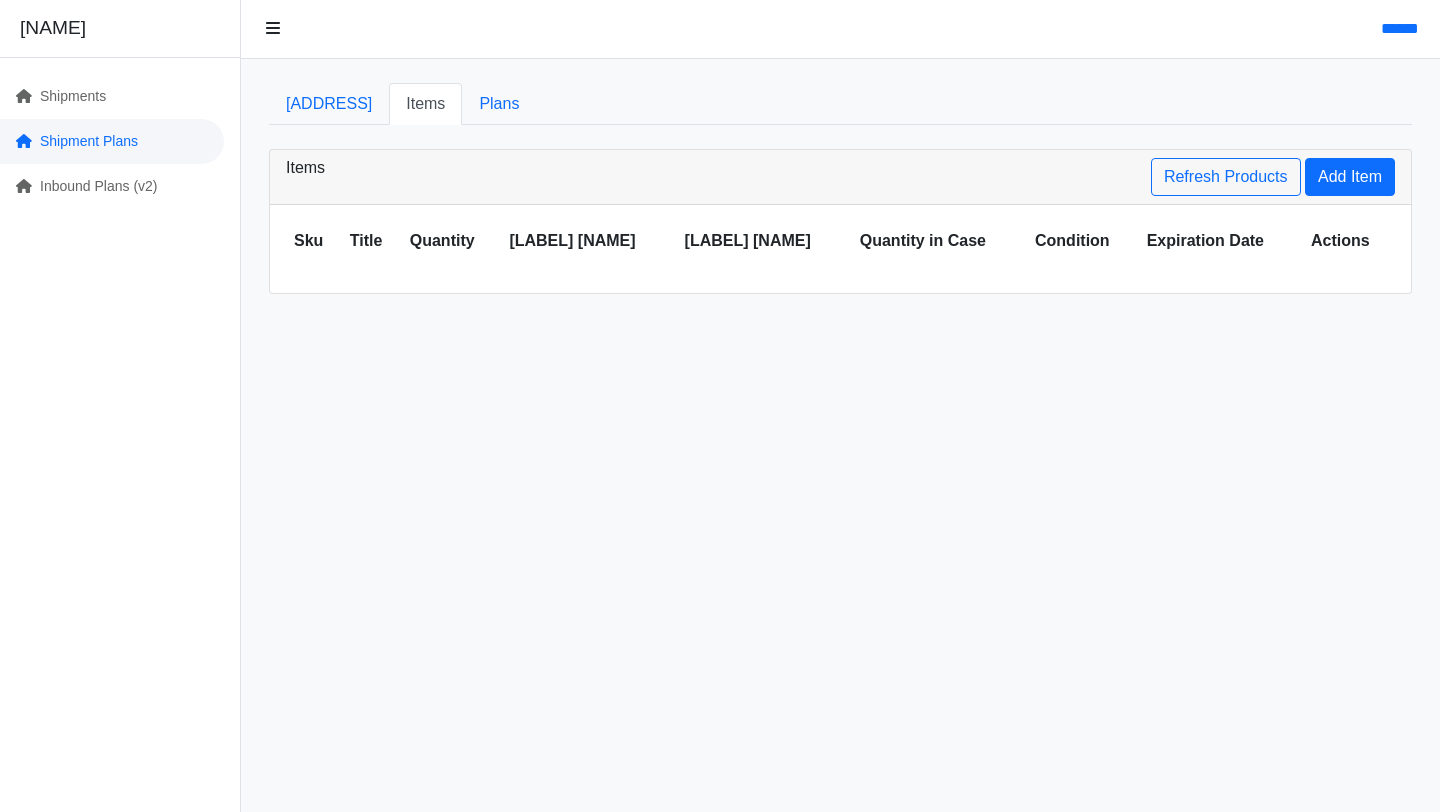 click on "Shipment Plans" at bounding box center [112, 141] 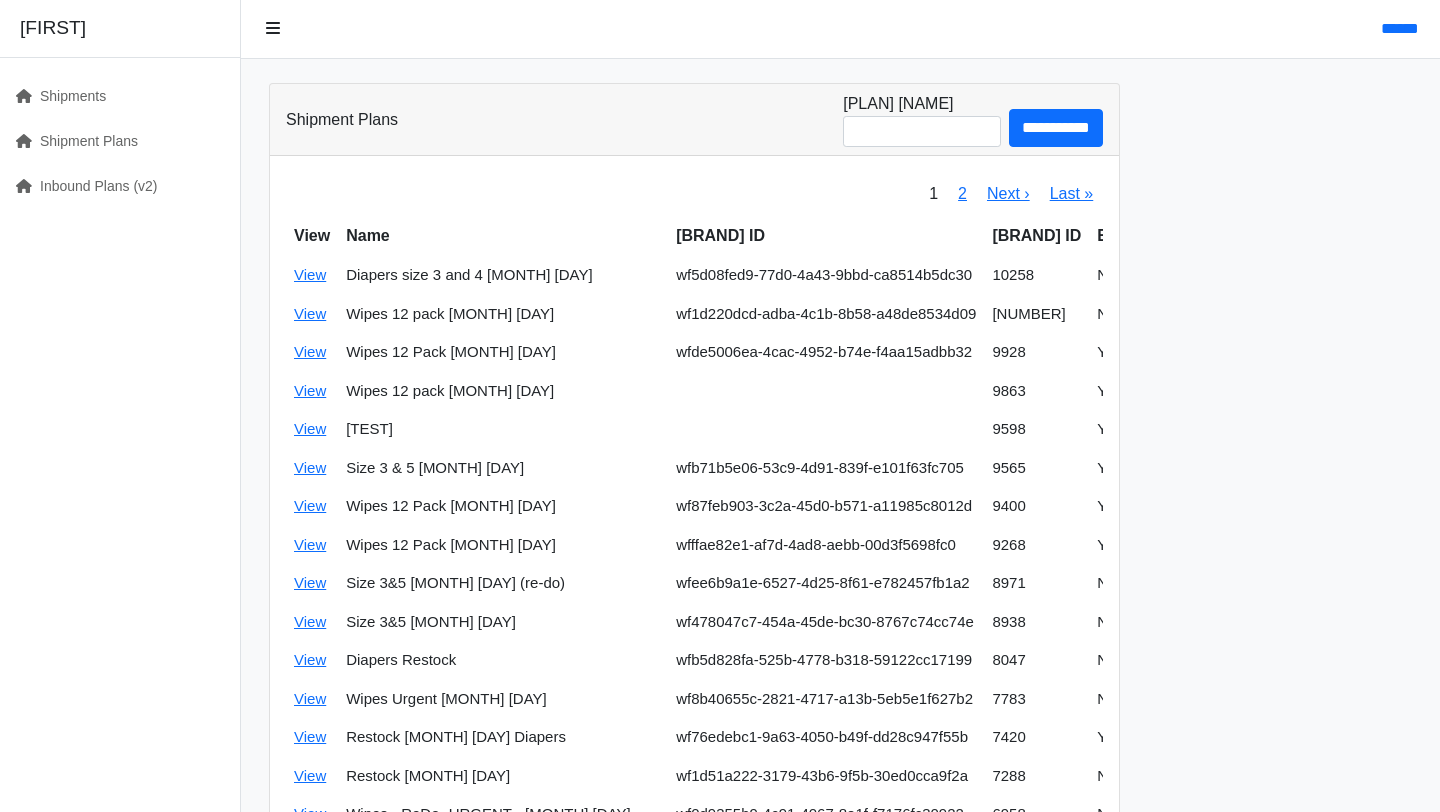 scroll, scrollTop: 0, scrollLeft: 0, axis: both 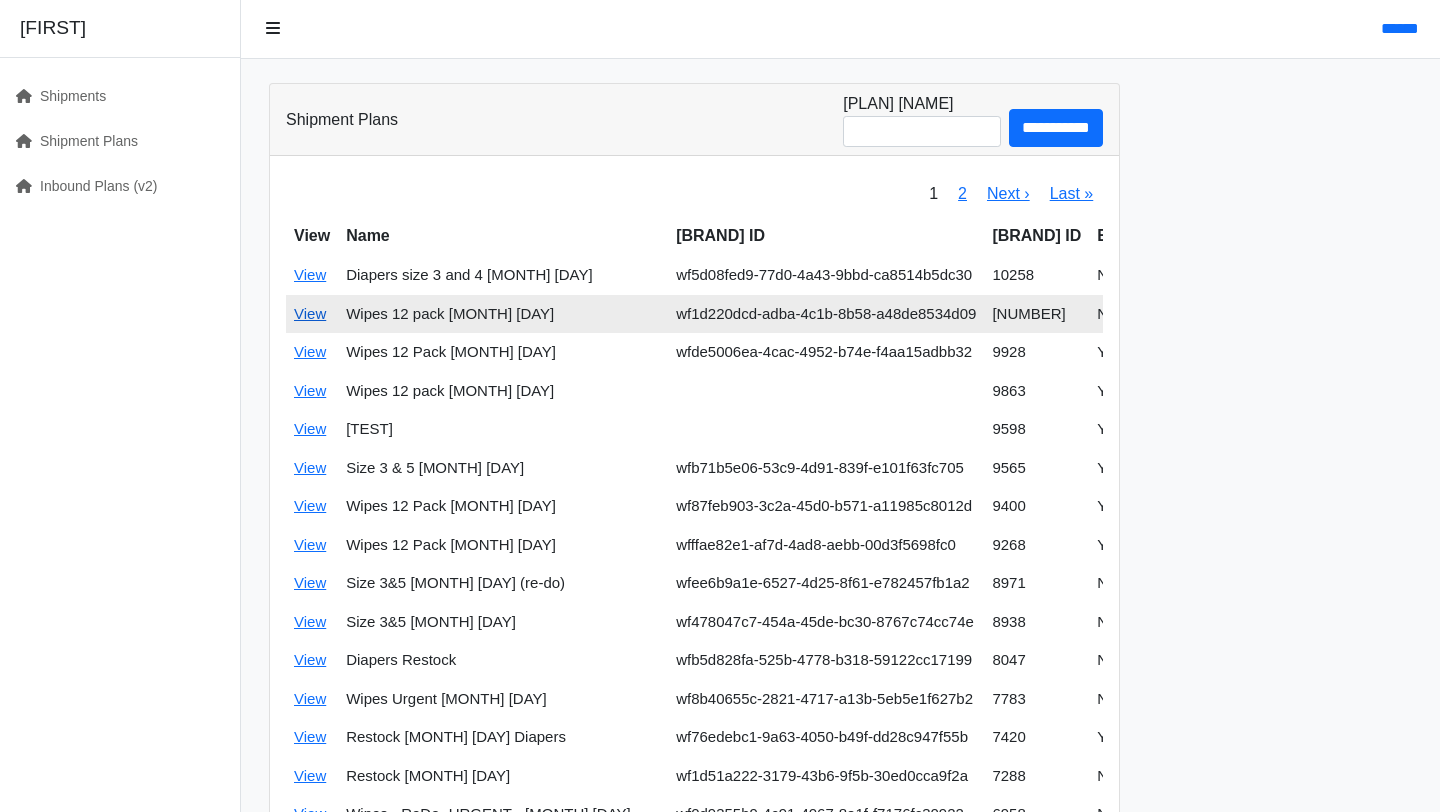 click on "View" at bounding box center (310, 313) 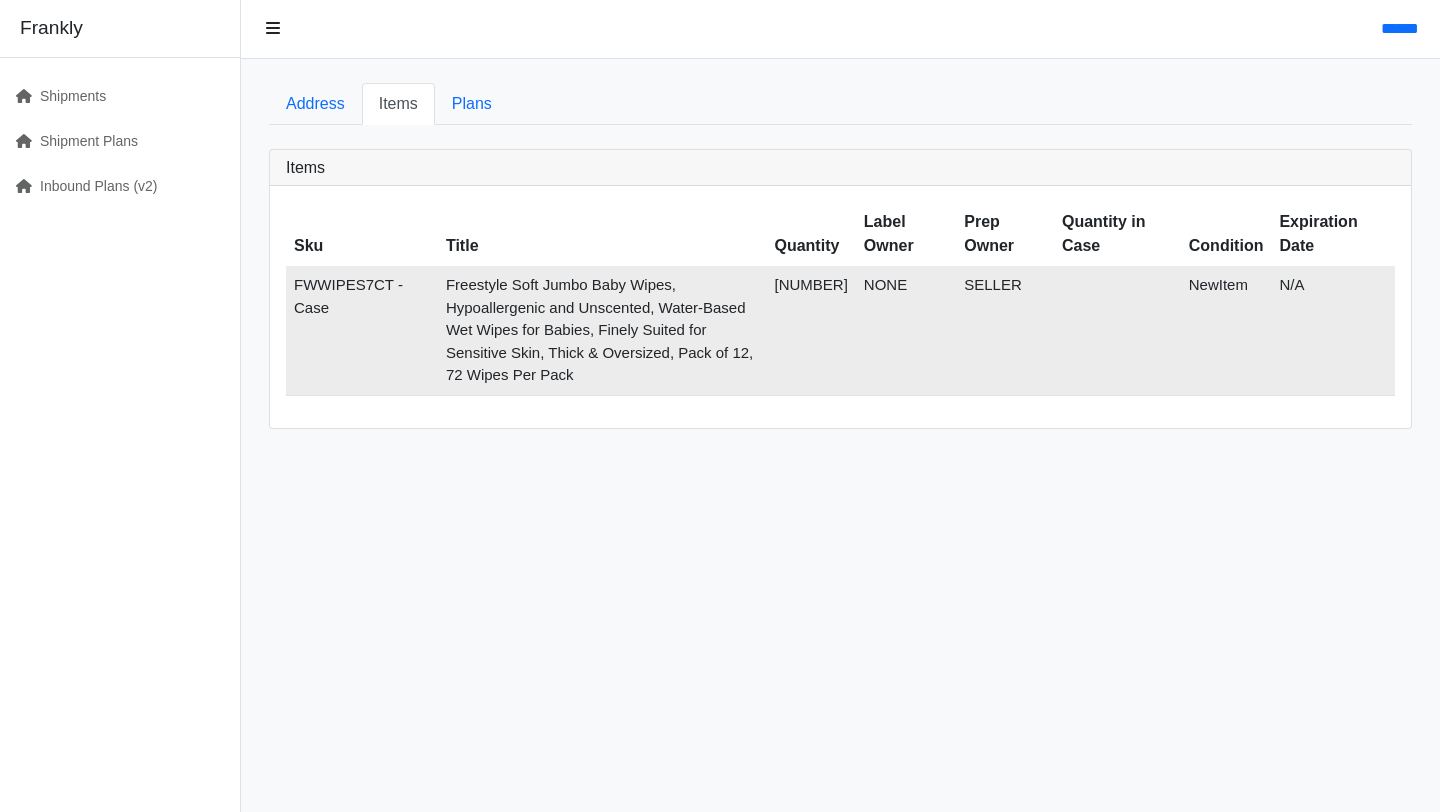 scroll, scrollTop: 0, scrollLeft: 0, axis: both 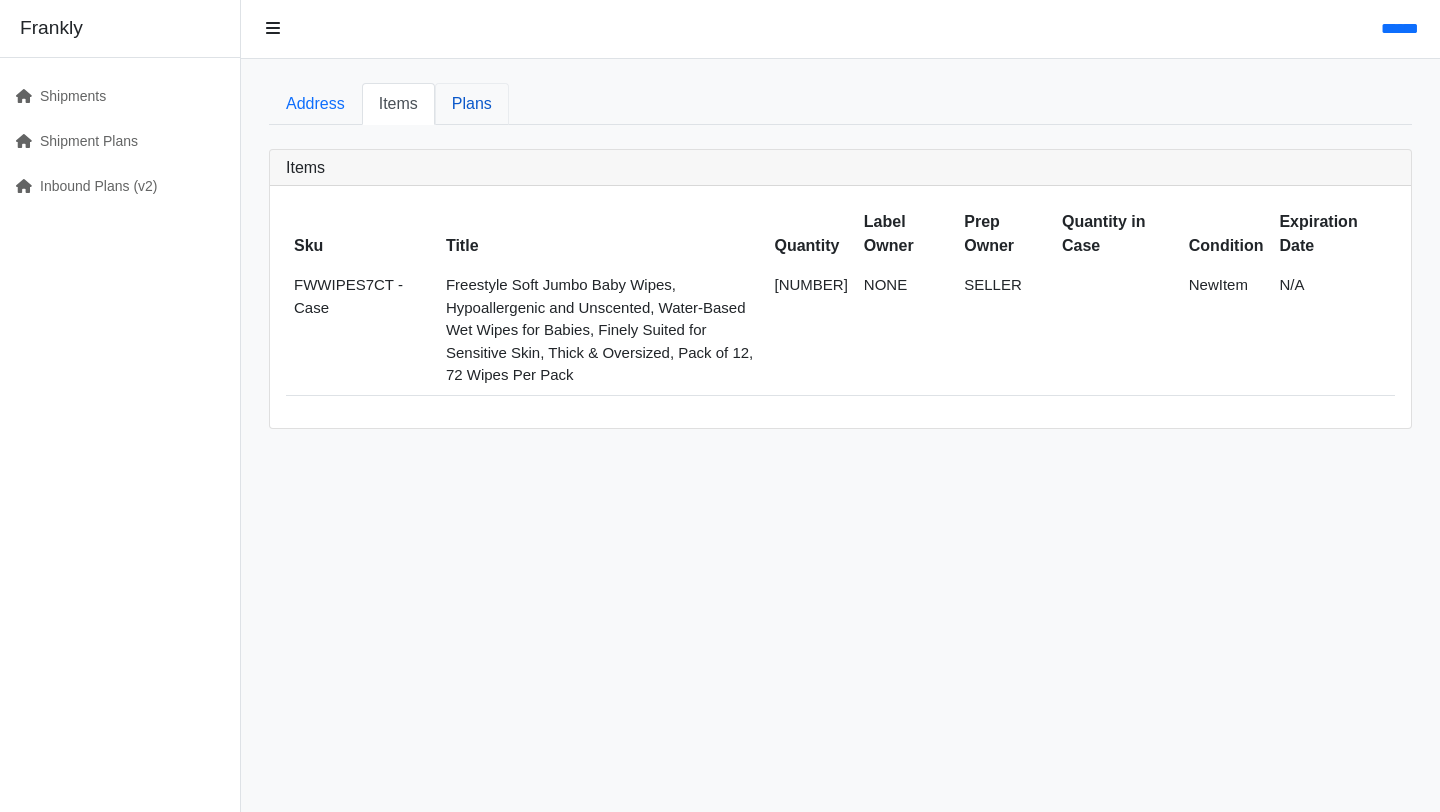 click on "Plans" at bounding box center (472, 104) 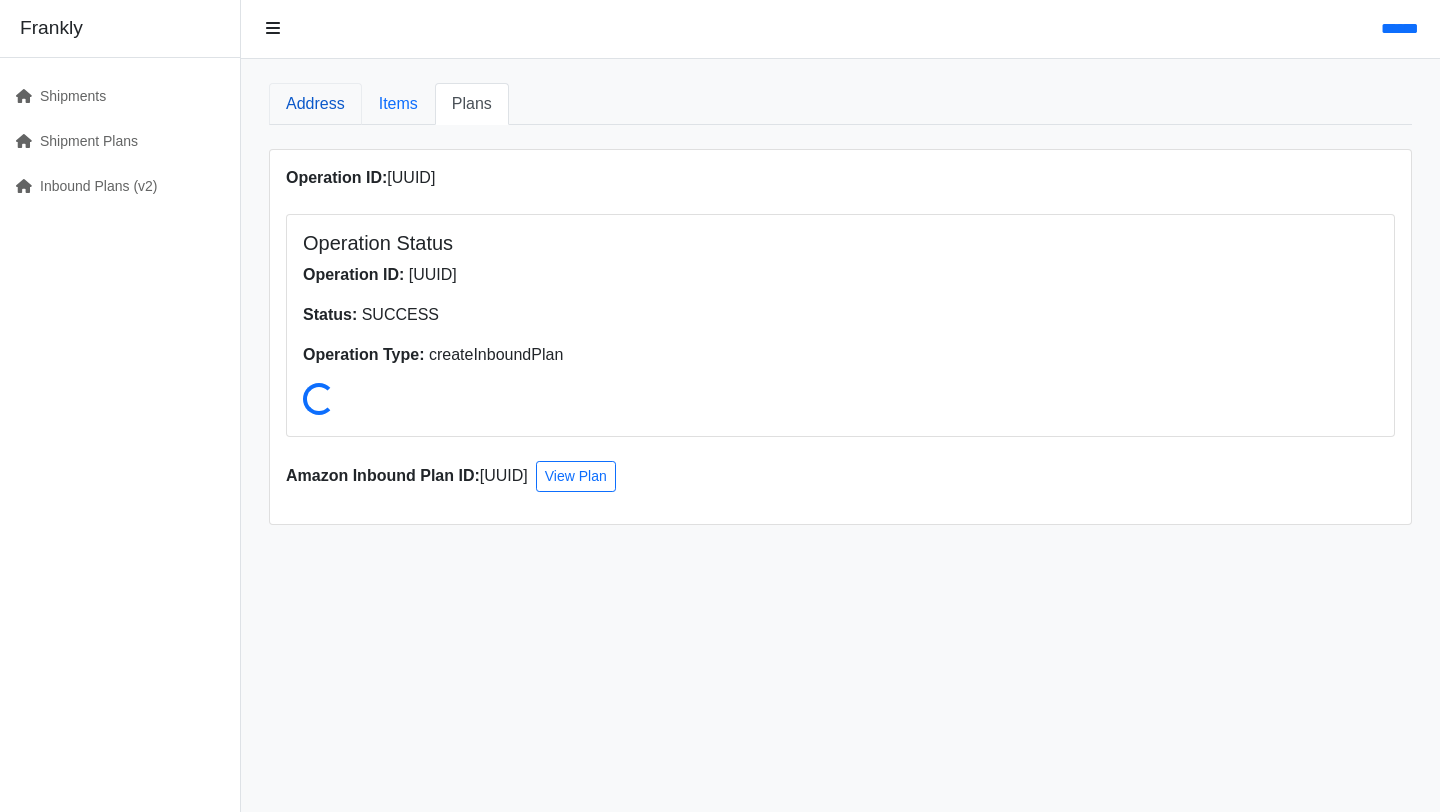 click on "Address" at bounding box center [315, 104] 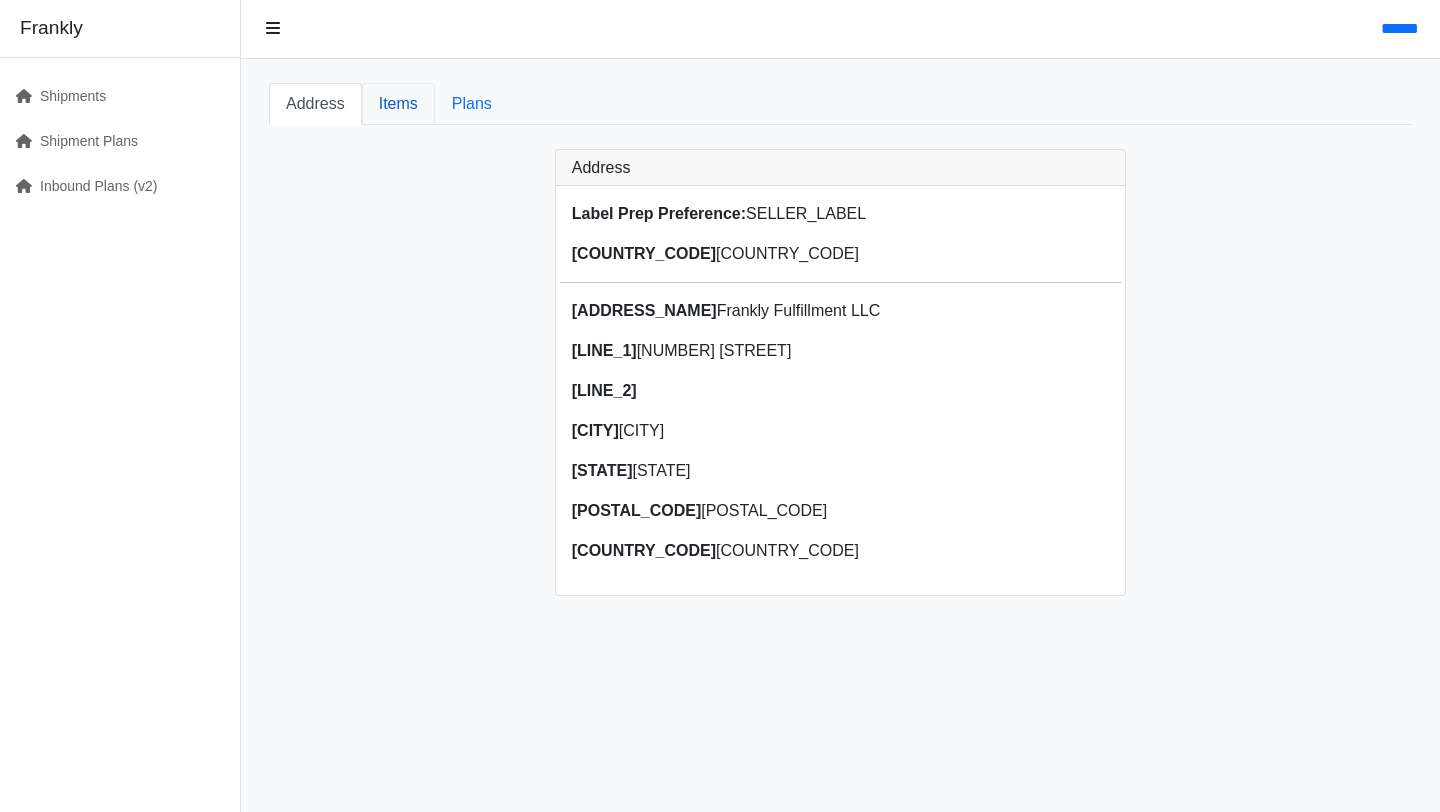 click on "Items" at bounding box center (398, 104) 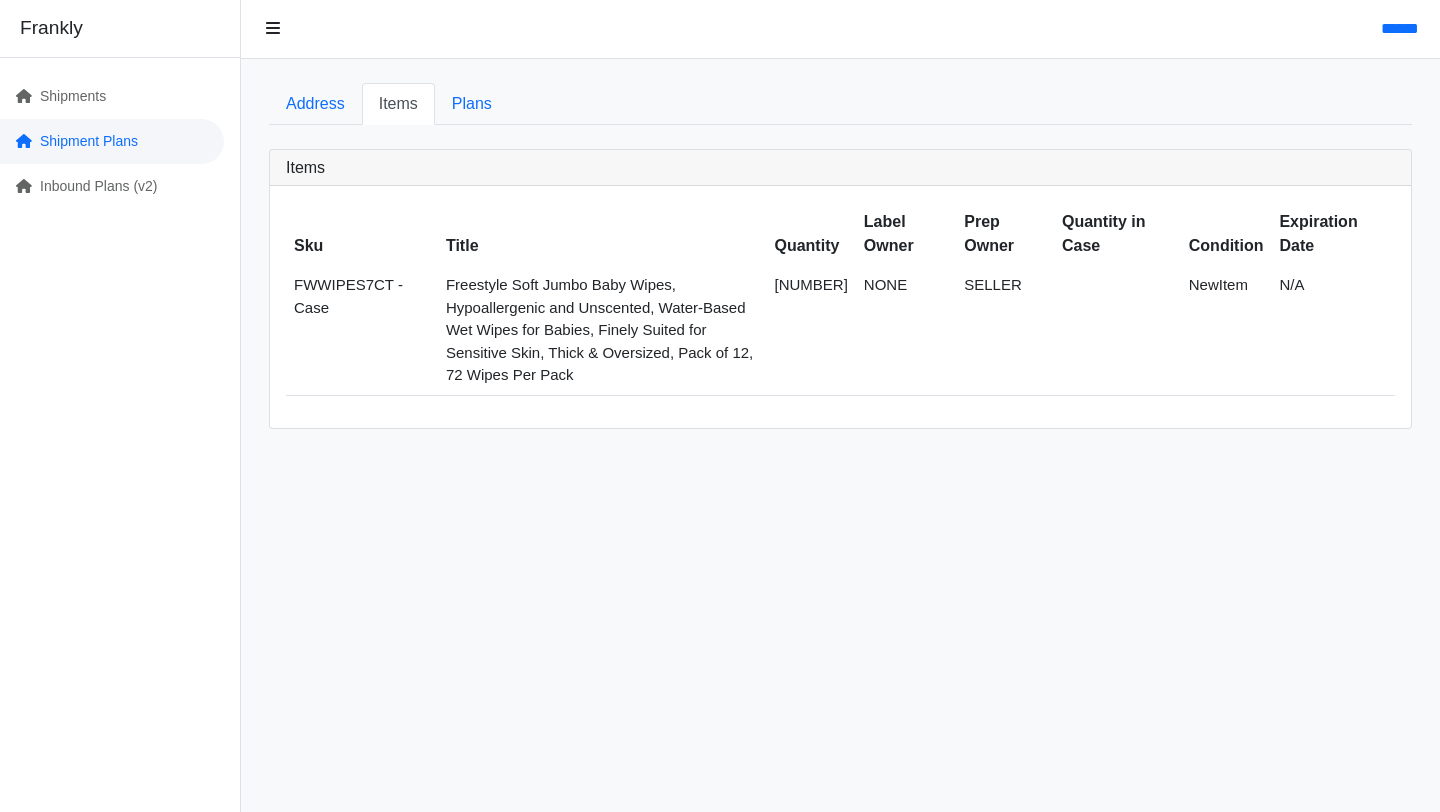 click on "Shipment Plans" at bounding box center (112, 141) 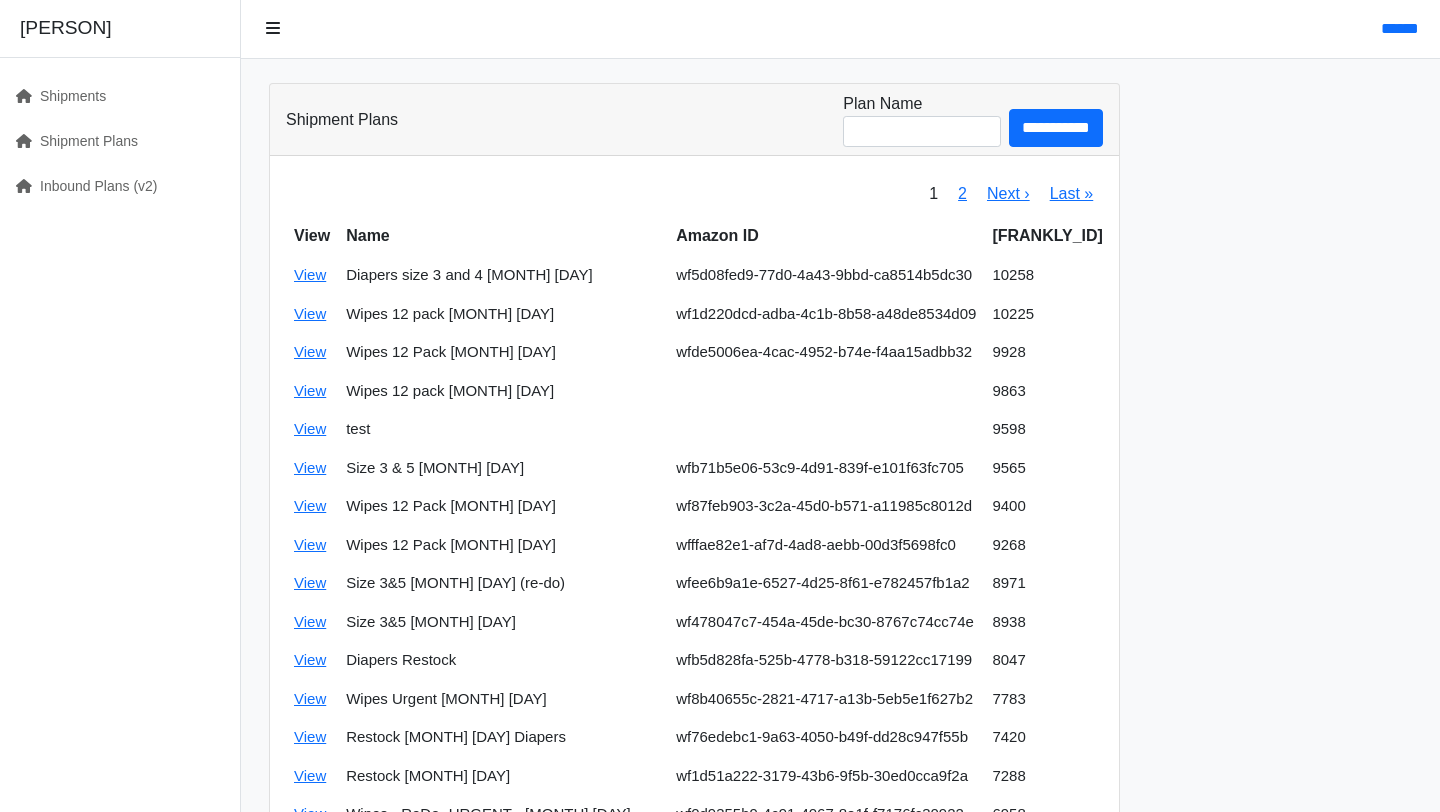 scroll, scrollTop: 0, scrollLeft: 0, axis: both 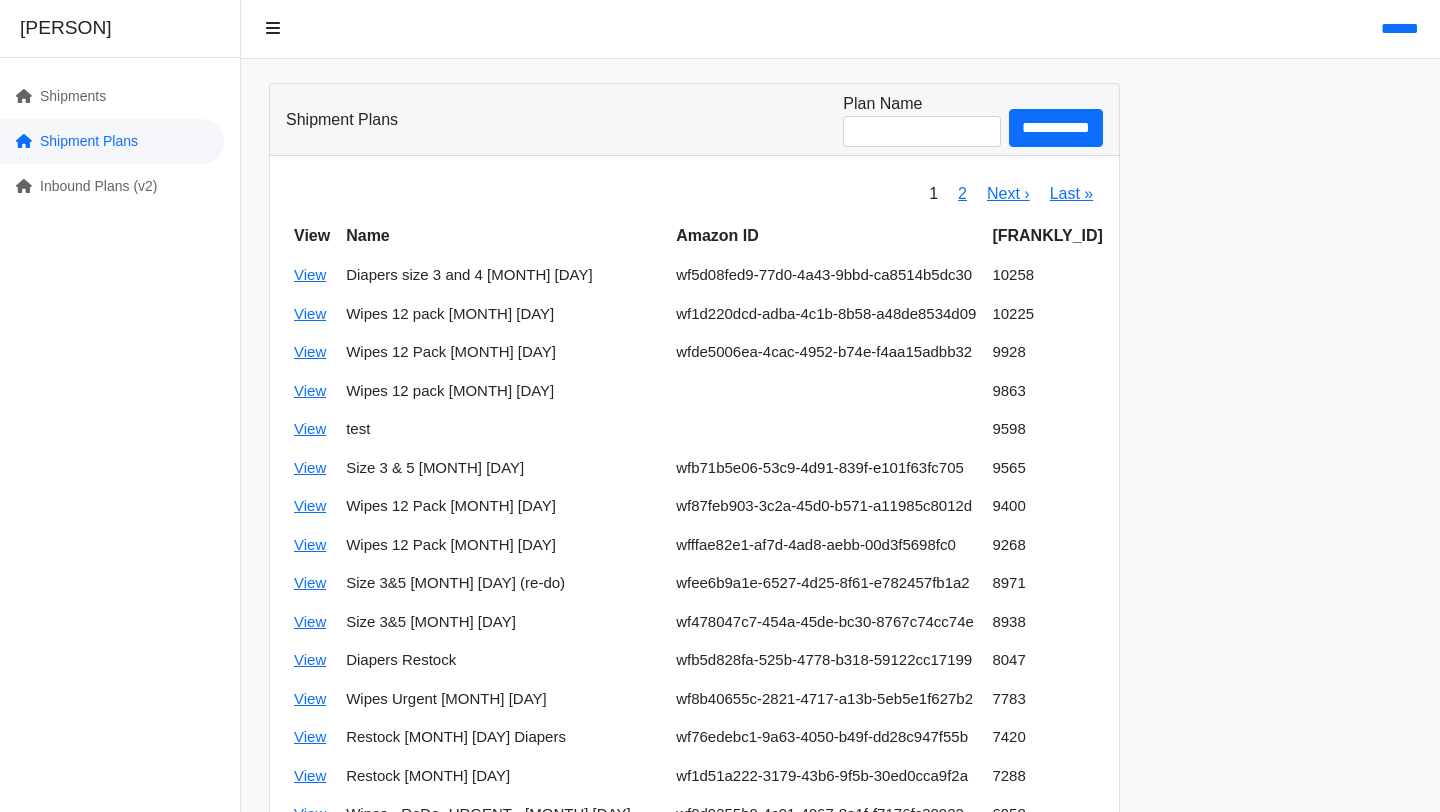 click on "Shipment Plans" at bounding box center [112, 141] 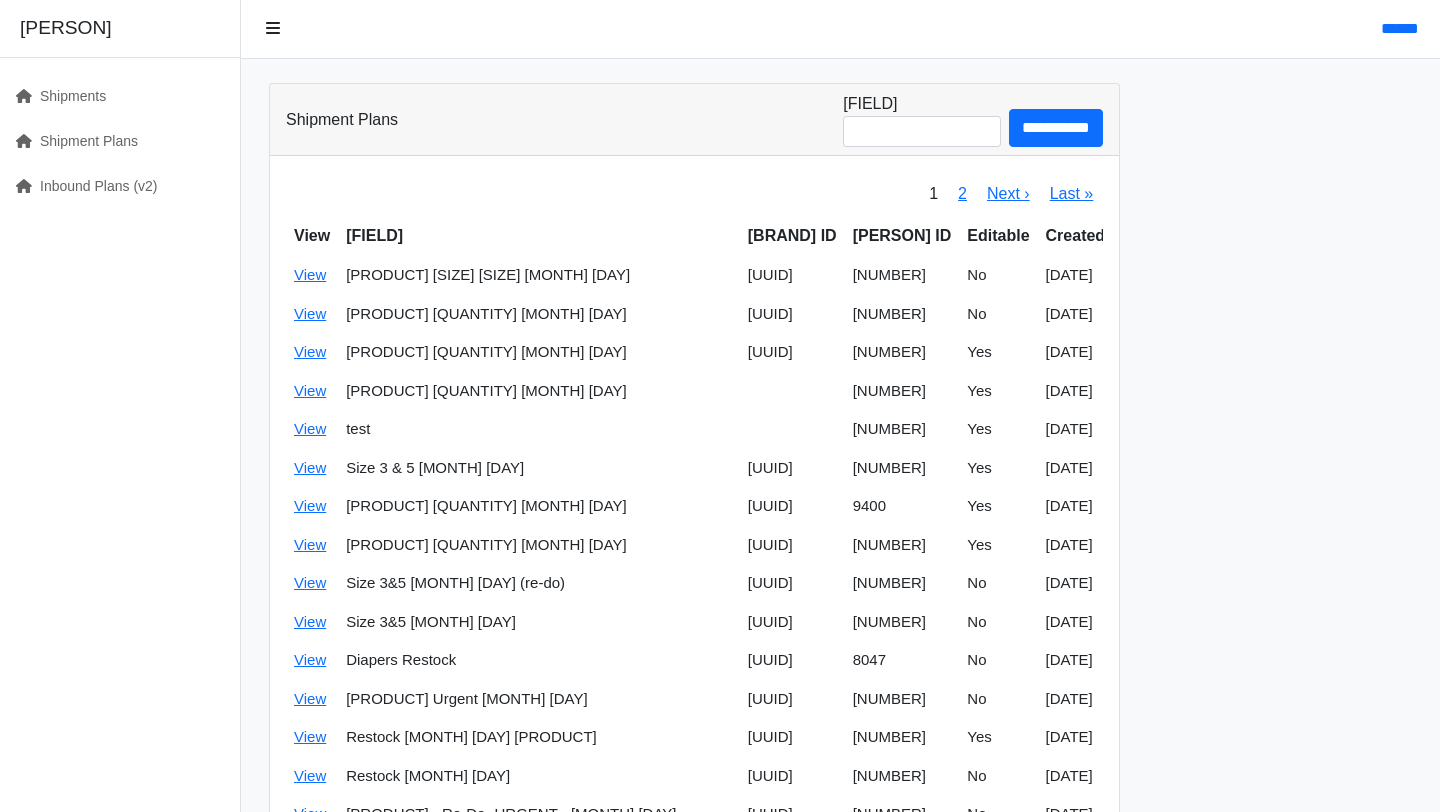 scroll, scrollTop: 0, scrollLeft: 0, axis: both 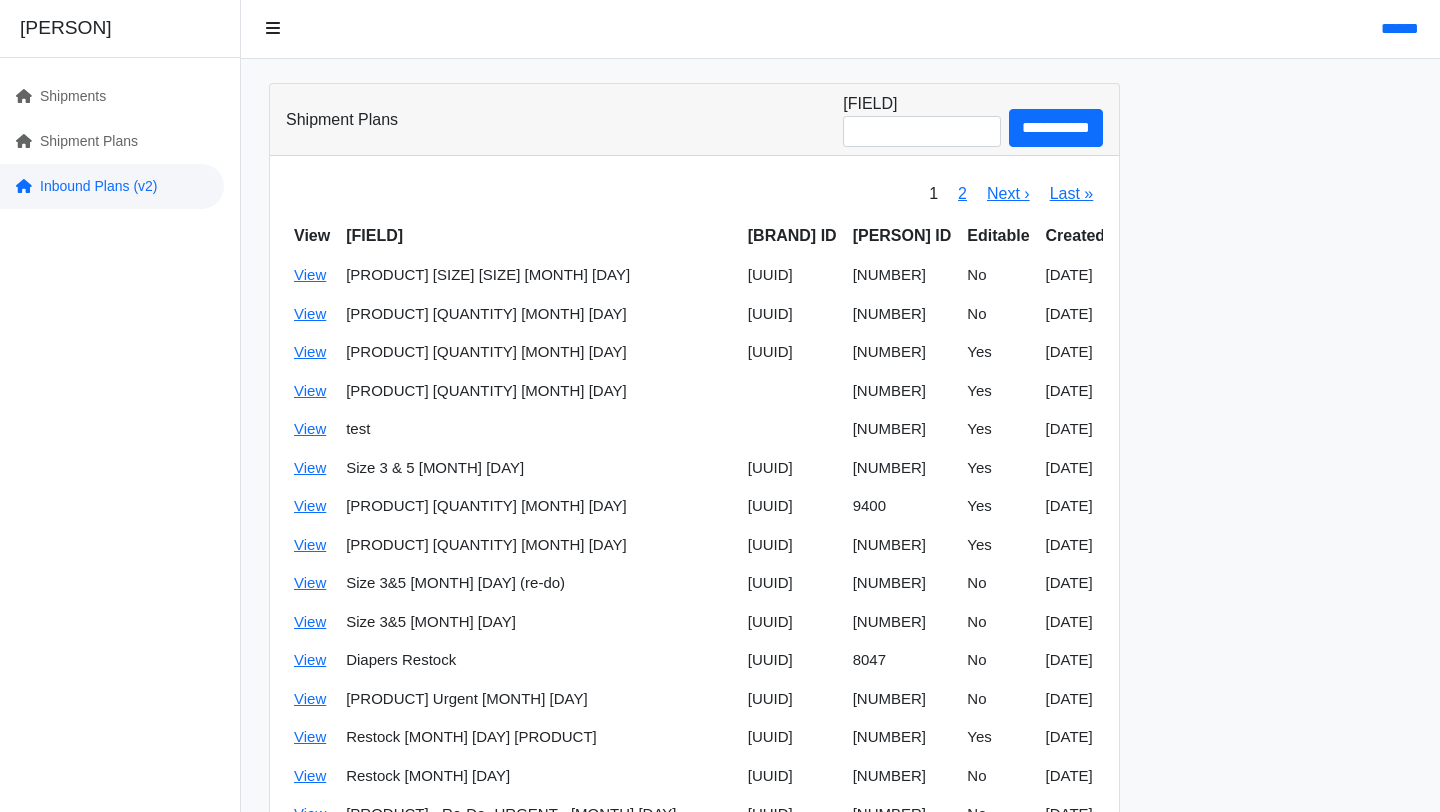 click on "Inbound Plans (v2)" at bounding box center [112, 186] 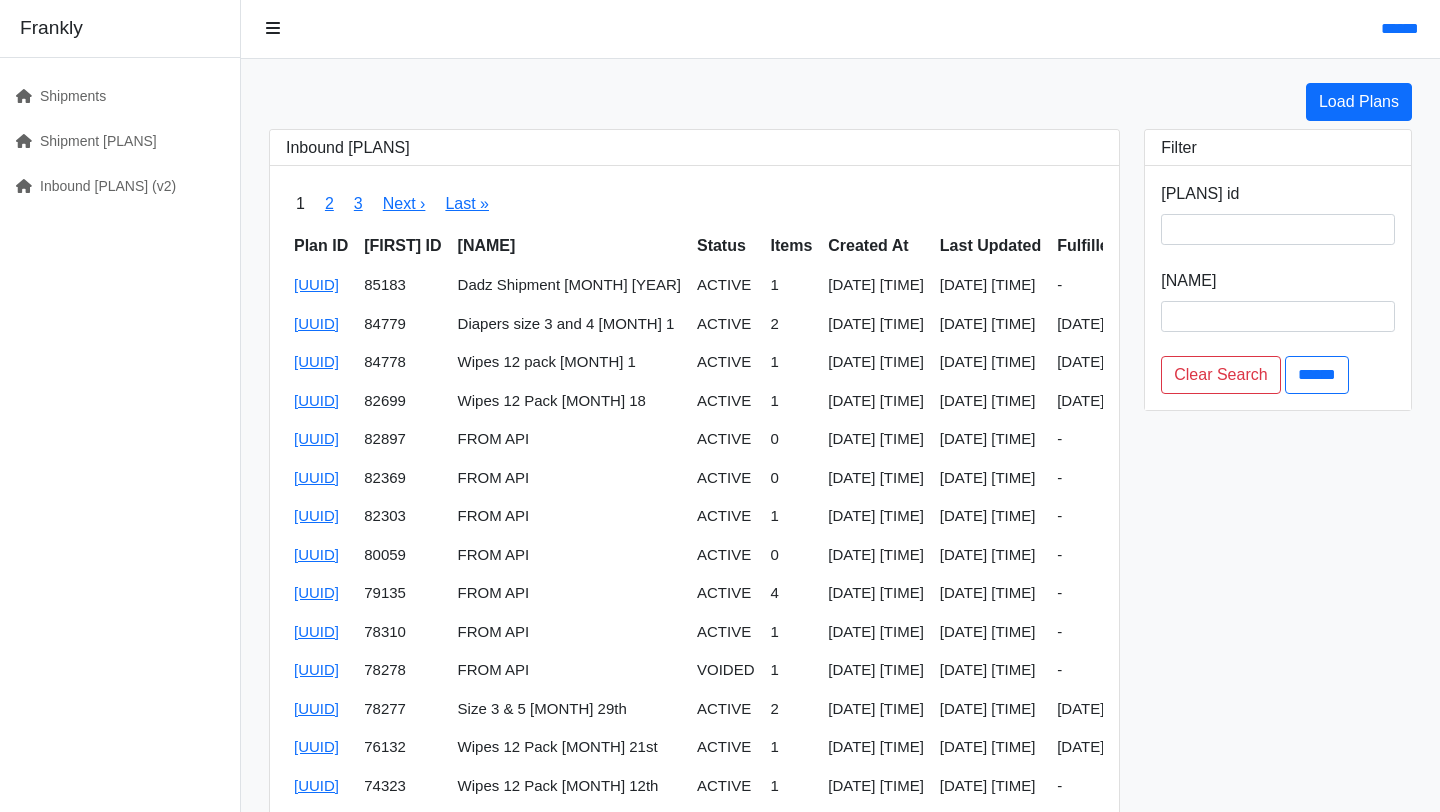 scroll, scrollTop: 0, scrollLeft: 0, axis: both 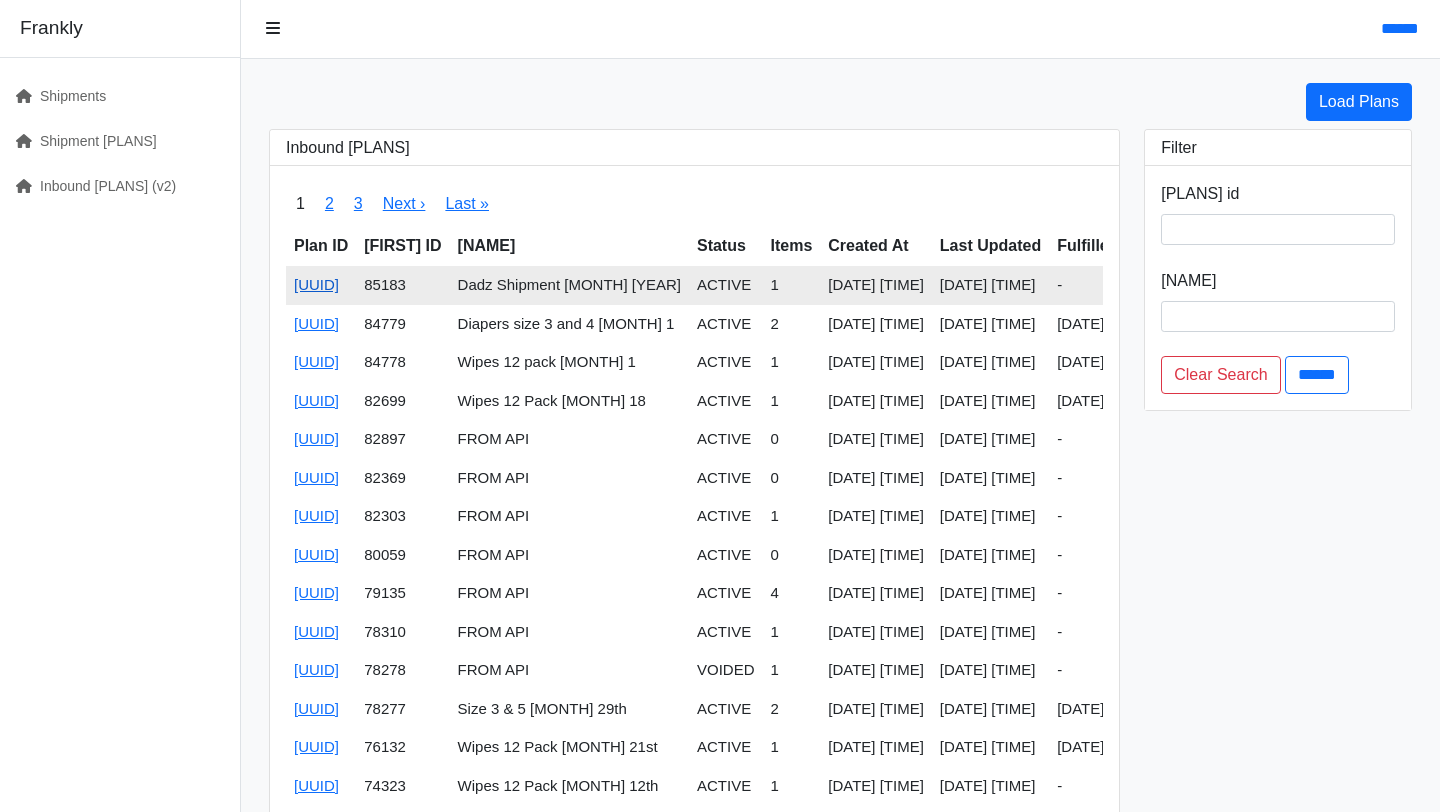 click on "wf9fc88e8b-3a9f-42a6-a67e-abcf28a4b2b5" at bounding box center [316, 284] 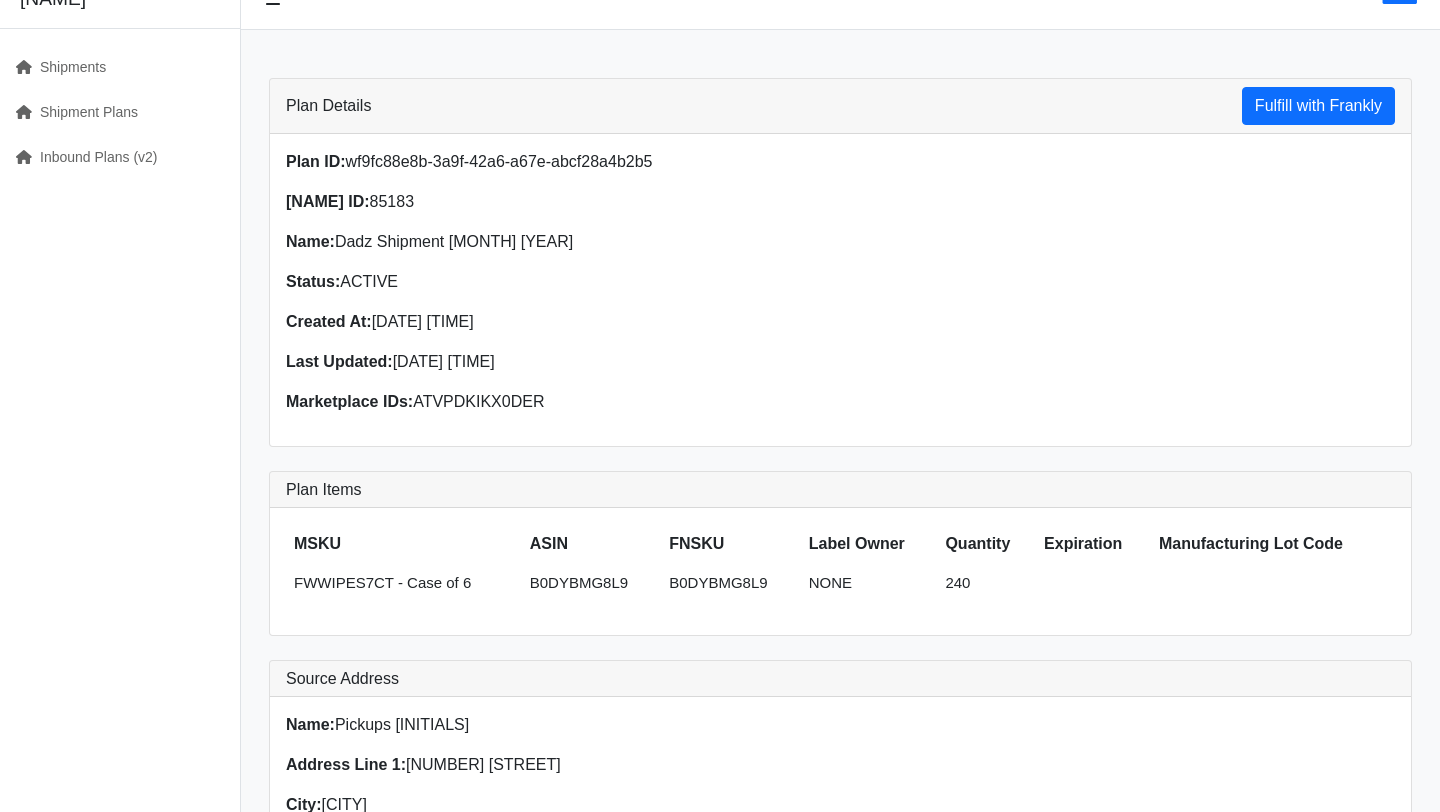 scroll, scrollTop: 0, scrollLeft: 0, axis: both 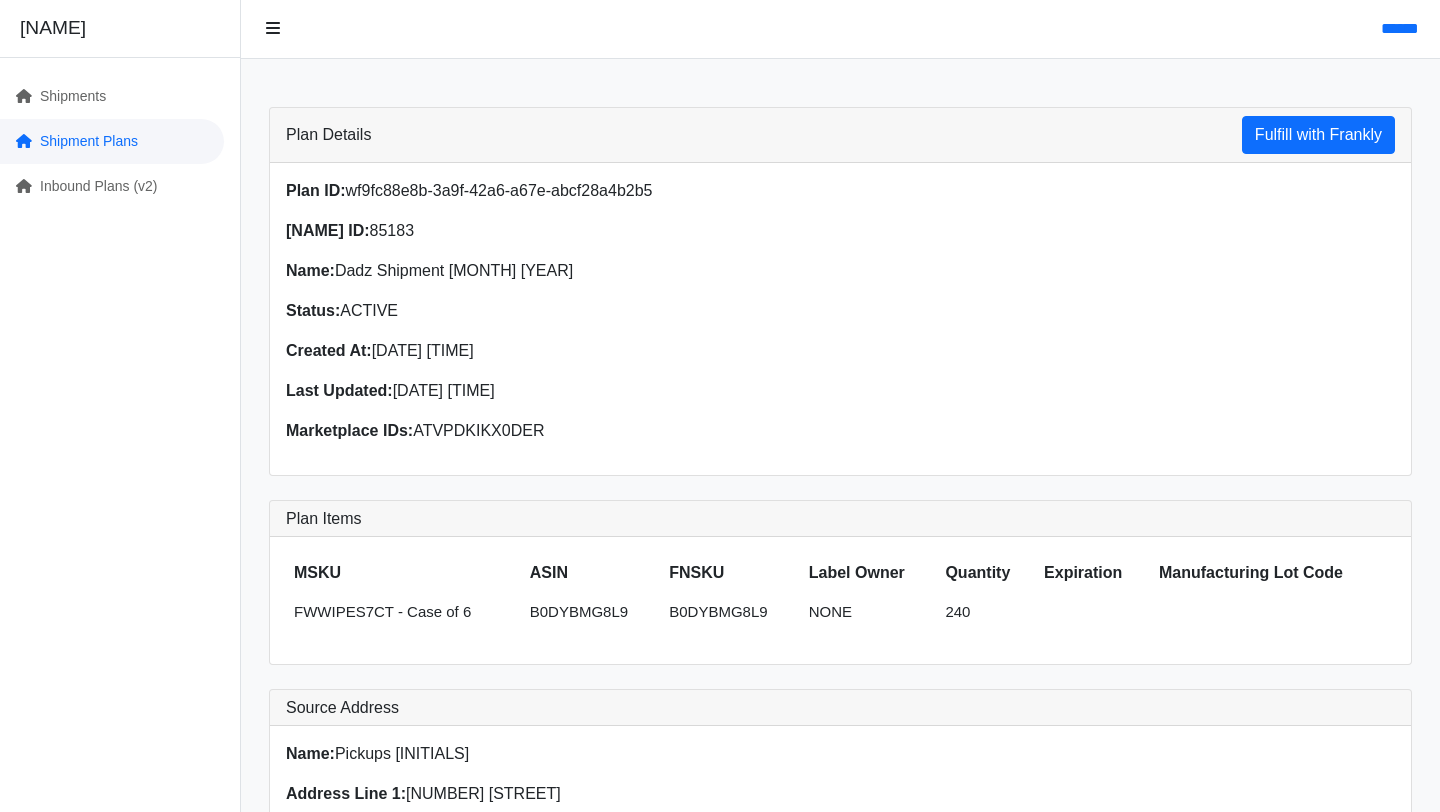 click on "Shipment [PLANS]" at bounding box center (112, 141) 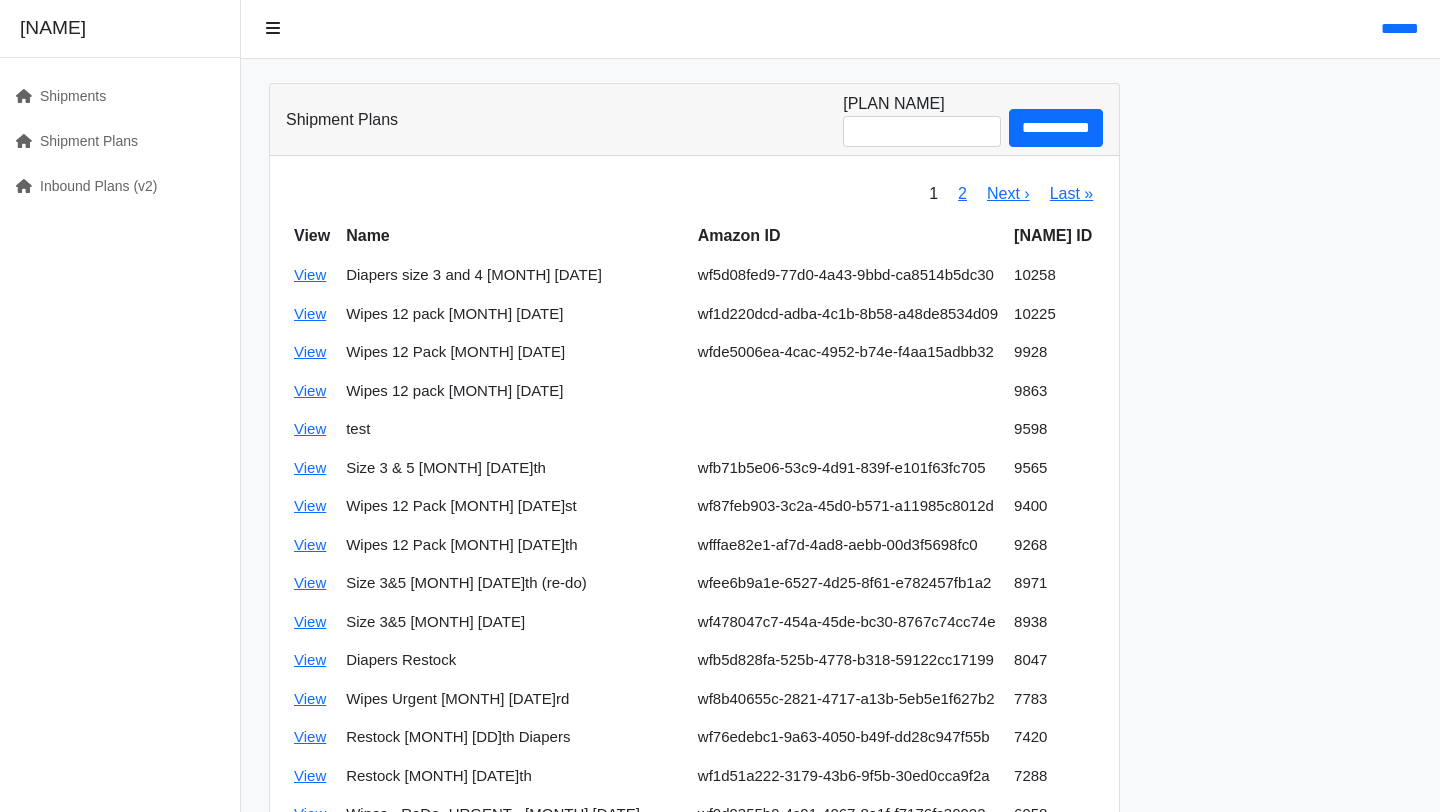 scroll, scrollTop: 0, scrollLeft: 0, axis: both 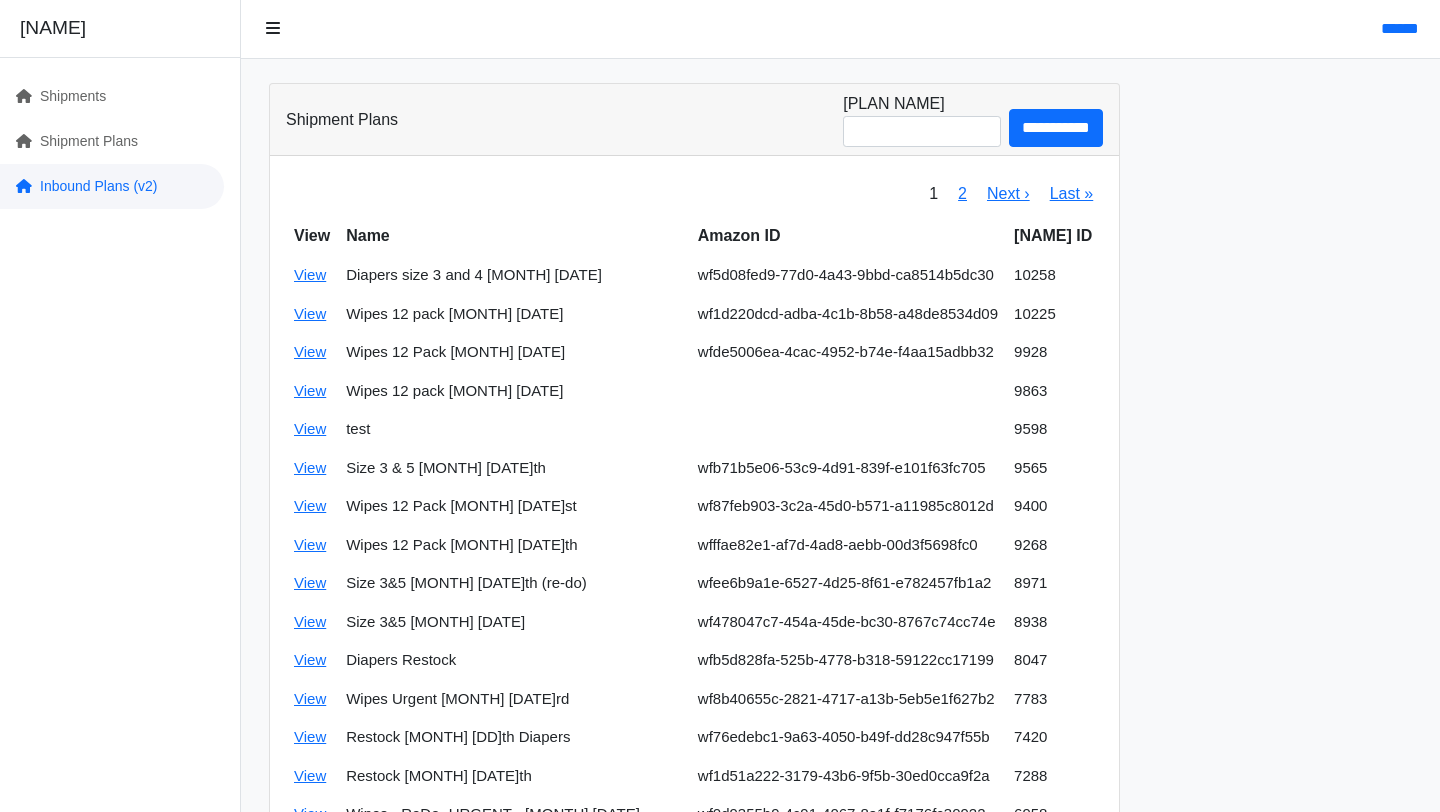 click on "Inbound Plans (v2)" at bounding box center (112, 186) 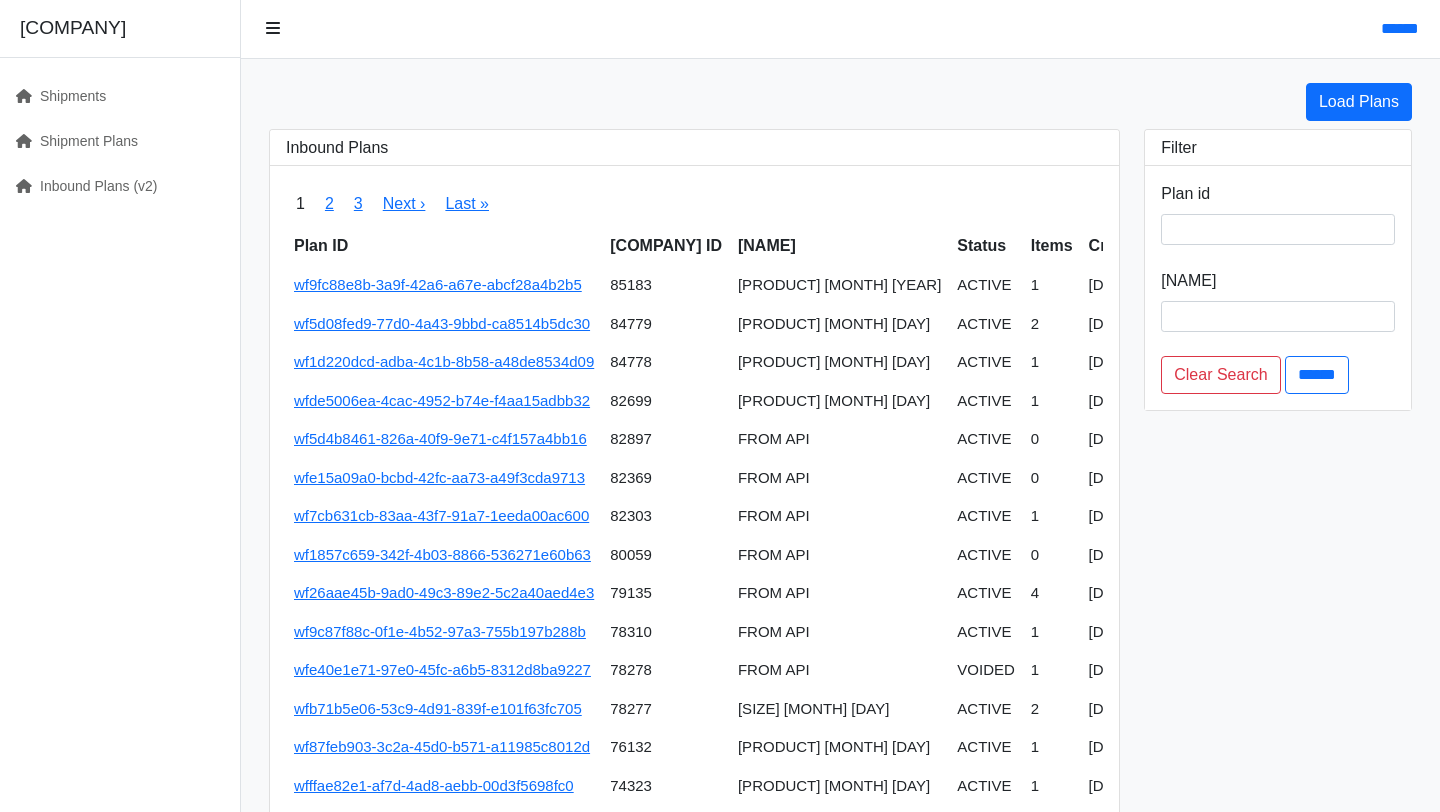 scroll, scrollTop: 0, scrollLeft: 0, axis: both 